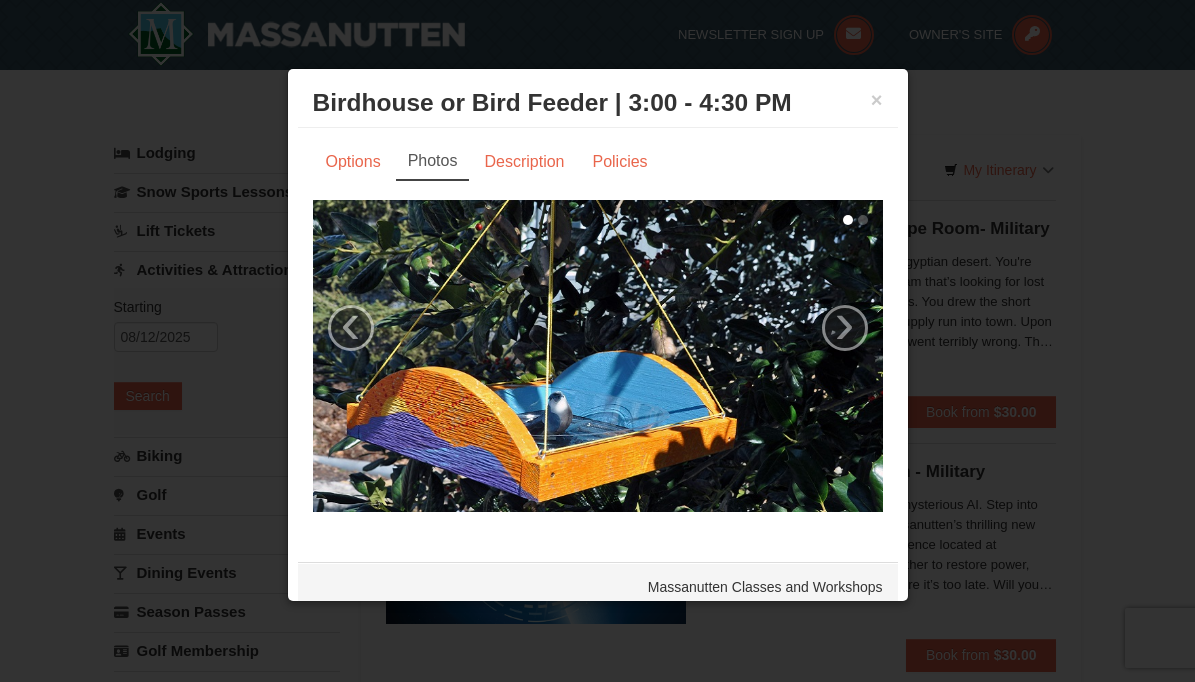 scroll, scrollTop: 6703, scrollLeft: 0, axis: vertical 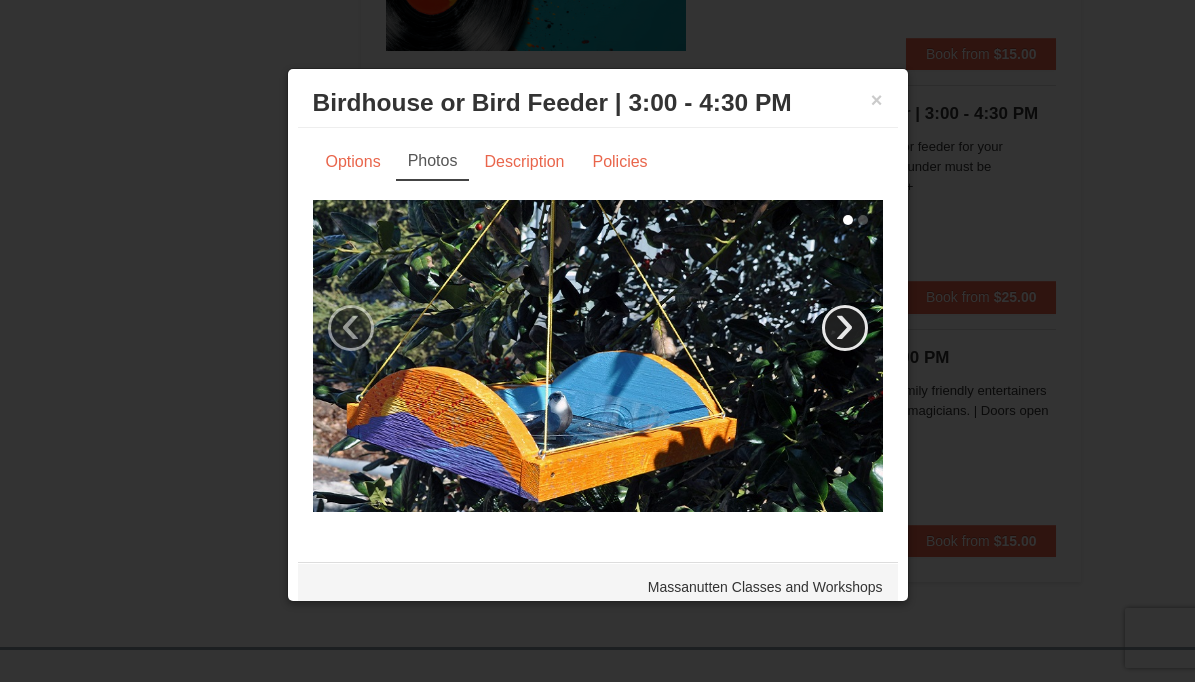 click on "›" at bounding box center (845, 328) 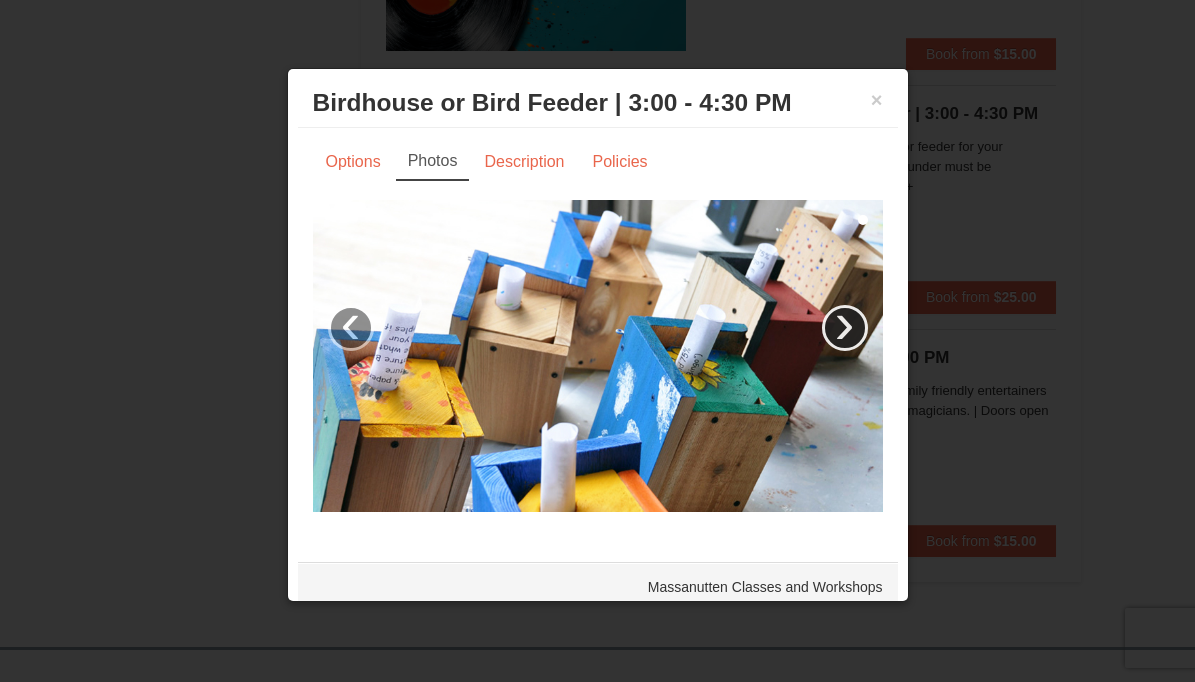 click on "›" at bounding box center (845, 328) 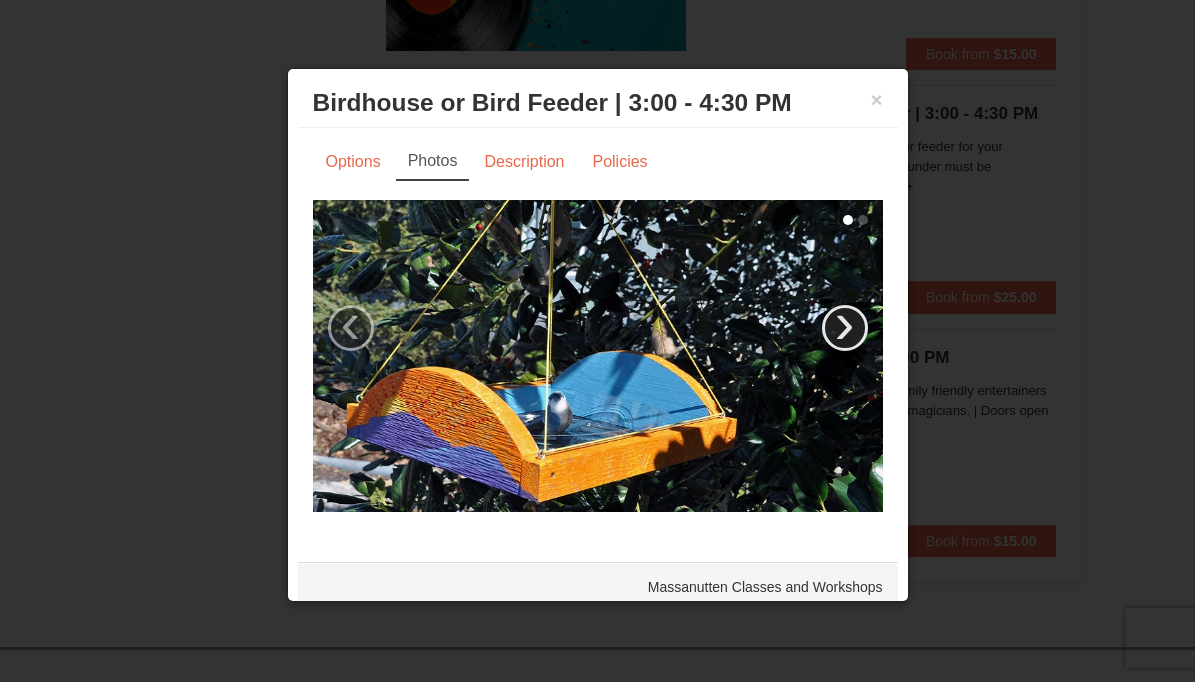 click on "›" at bounding box center (845, 328) 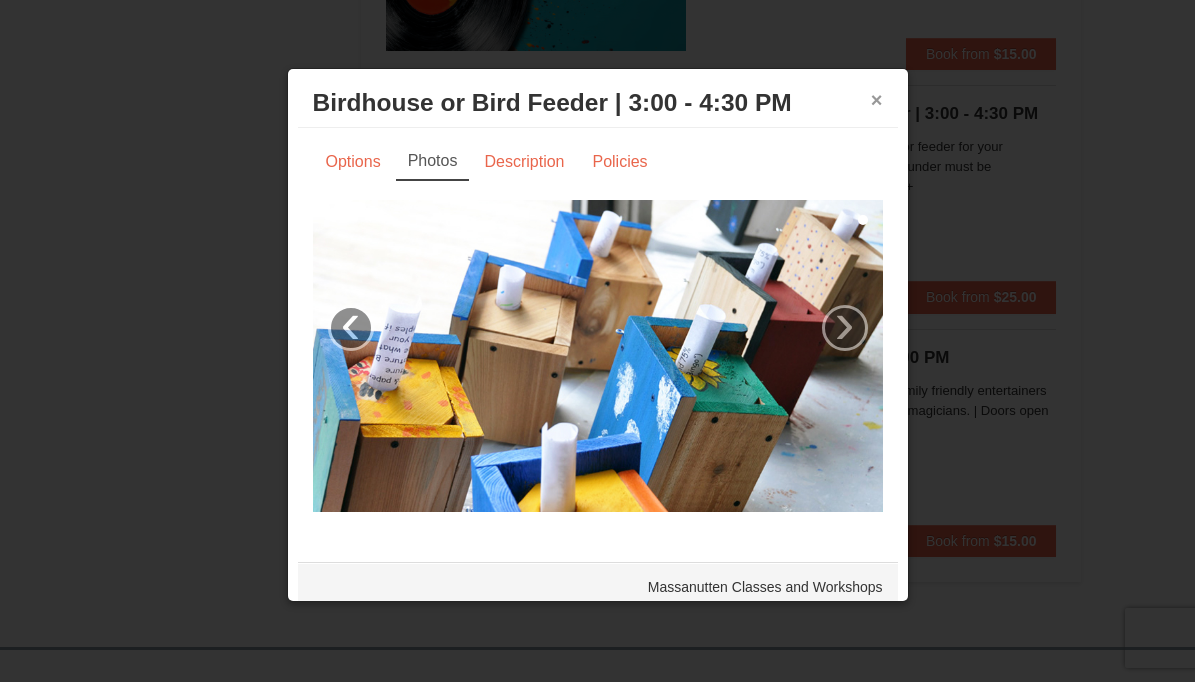 click on "×" at bounding box center [877, 100] 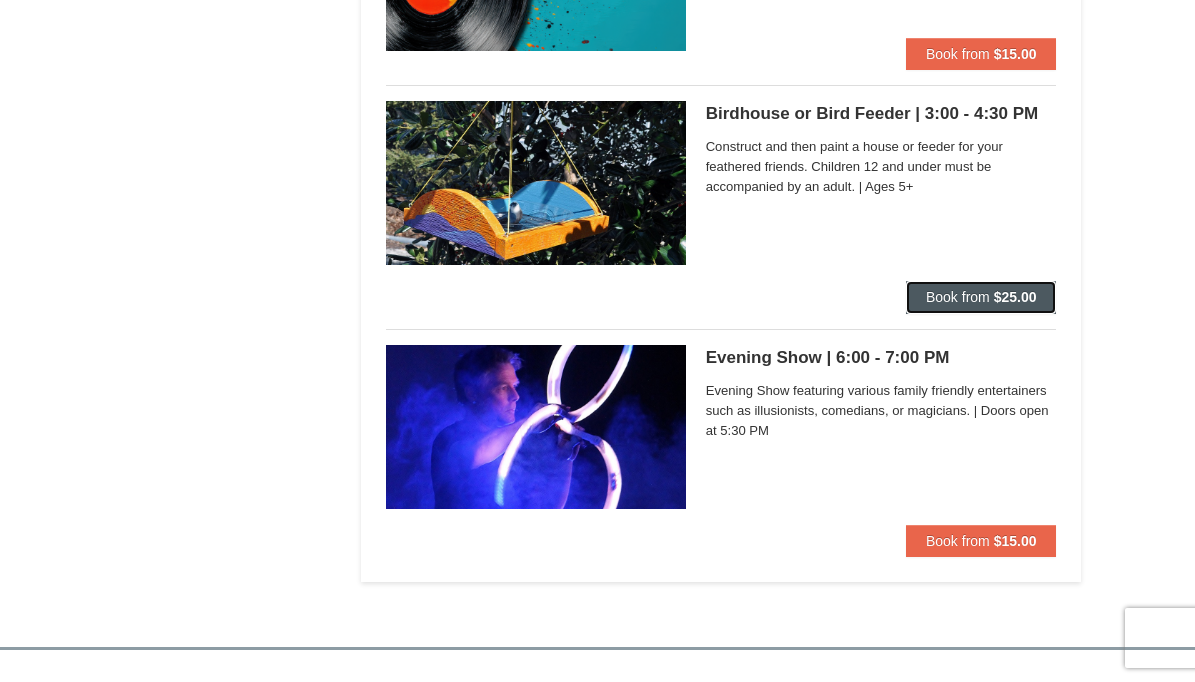 click on "Book from" at bounding box center [958, 297] 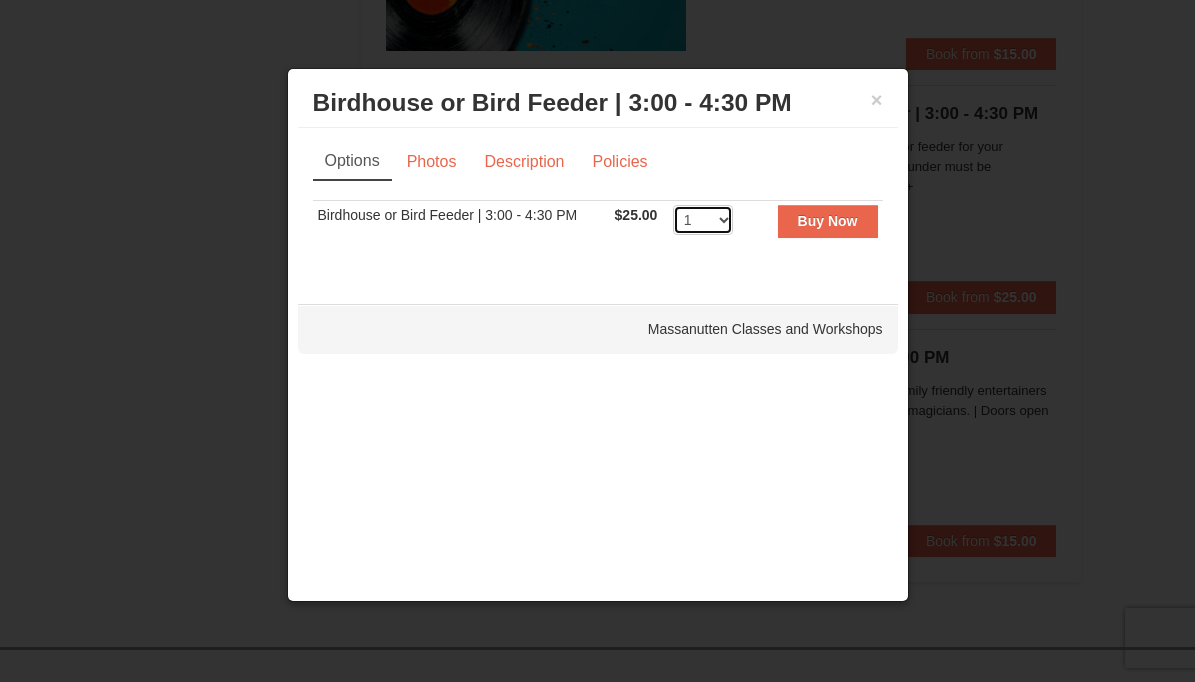 click on "1 2 3 4 5 6 7 8 9 10 11 12 13 14 15 16 17 18 19 20 21 22 23 24" at bounding box center [703, 220] 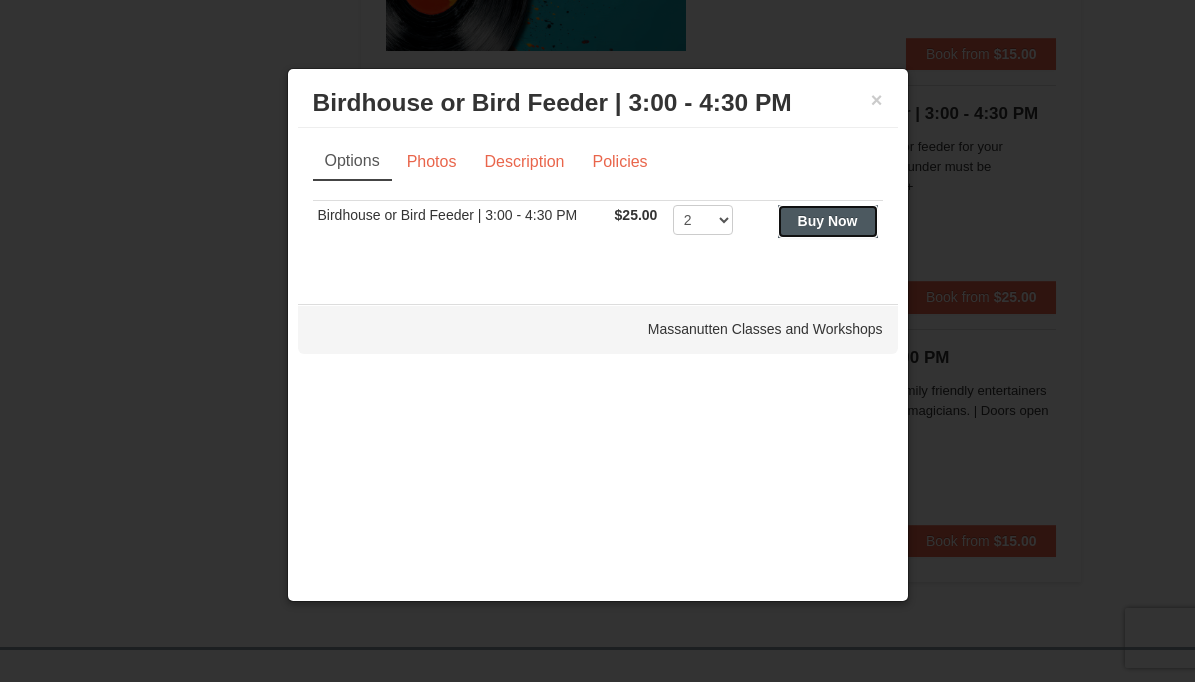 click on "Buy Now" at bounding box center [828, 221] 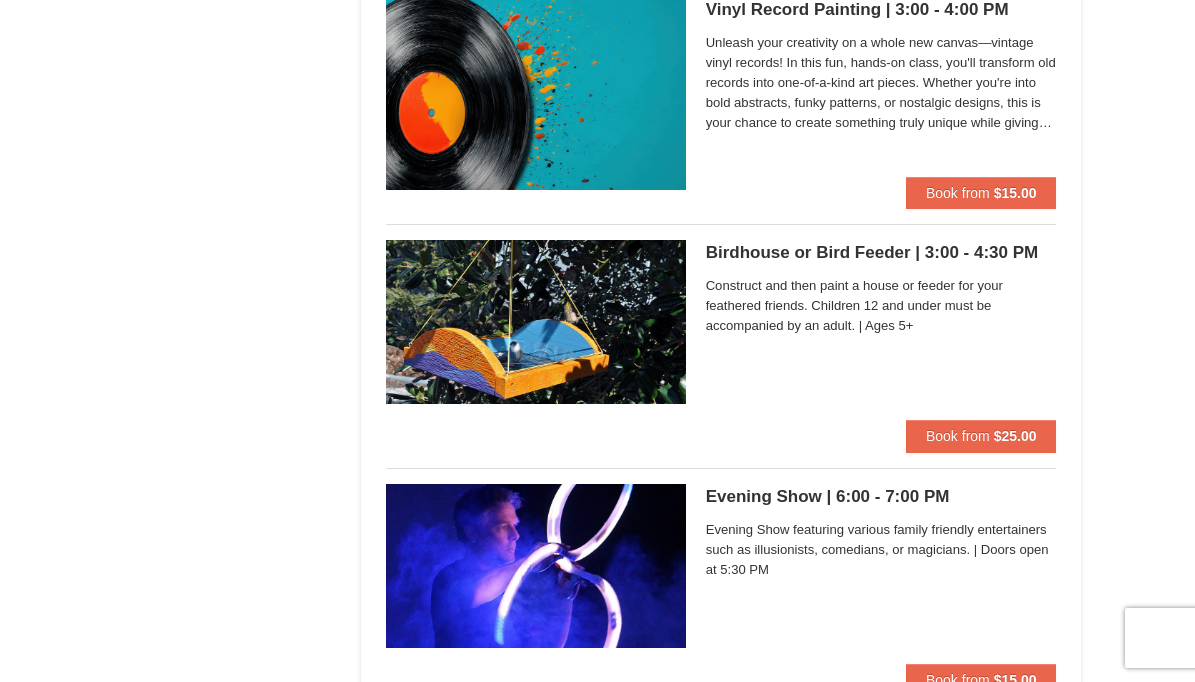 scroll, scrollTop: 6565, scrollLeft: 0, axis: vertical 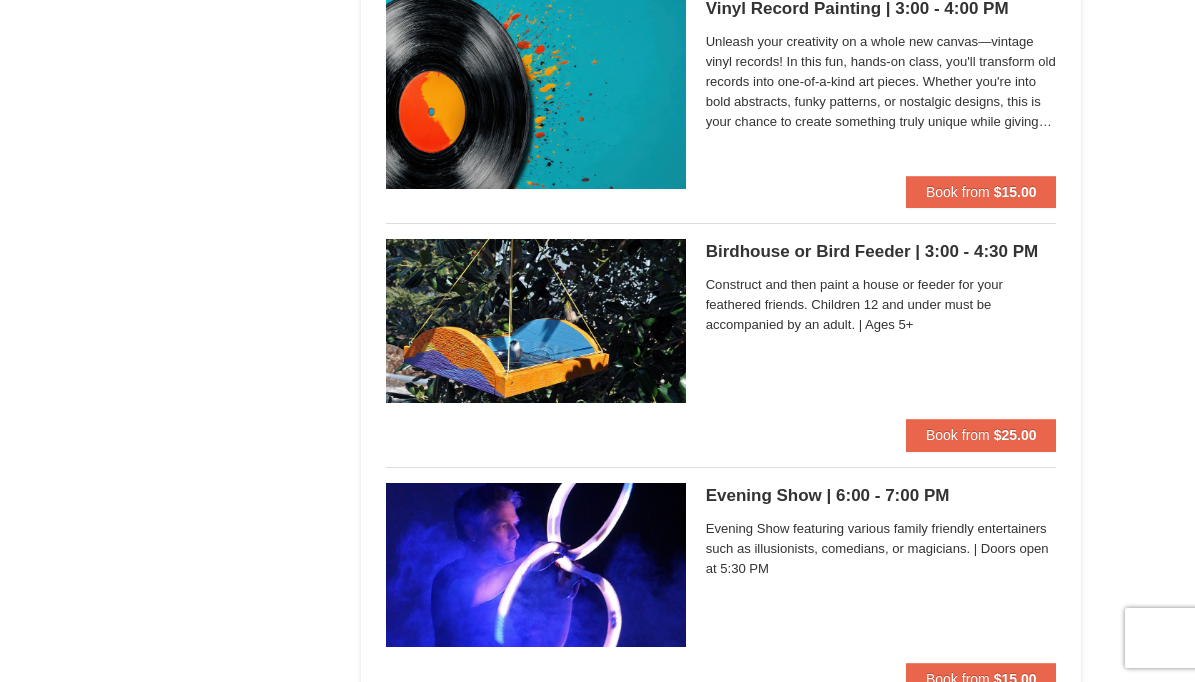 click on "Birdhouse or Bird Feeder | 3:00 - 4:30 PM  Massanutten Classes and Workshops" at bounding box center [881, 252] 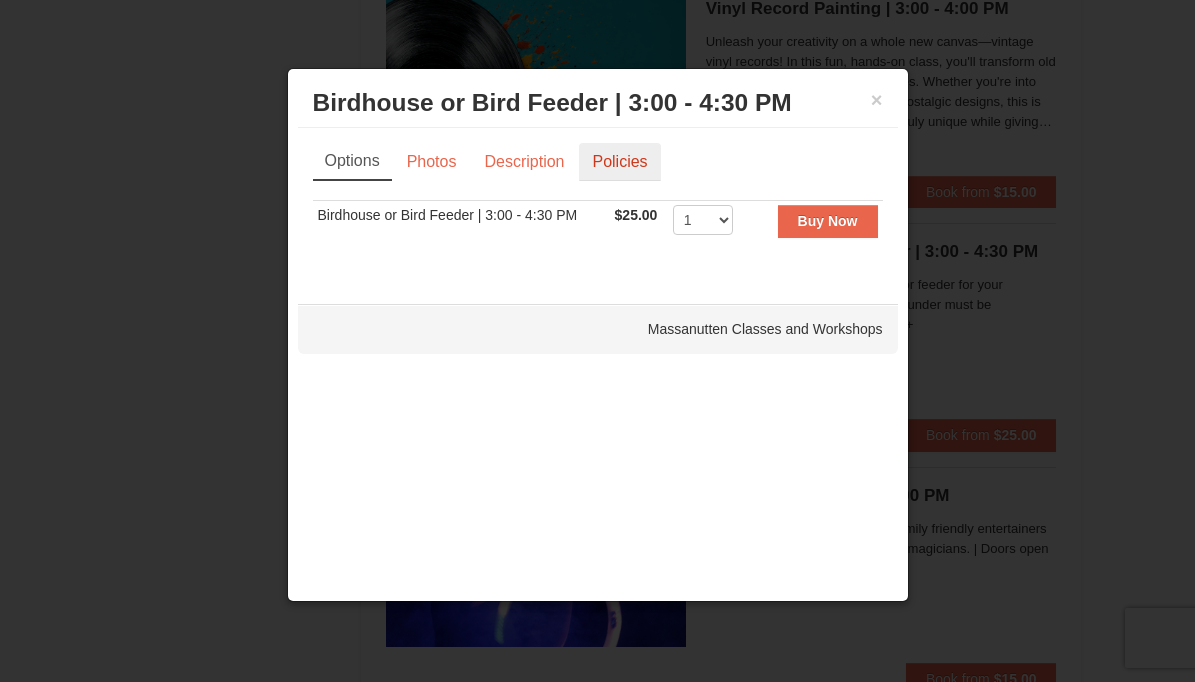 click on "Policies" at bounding box center (619, 162) 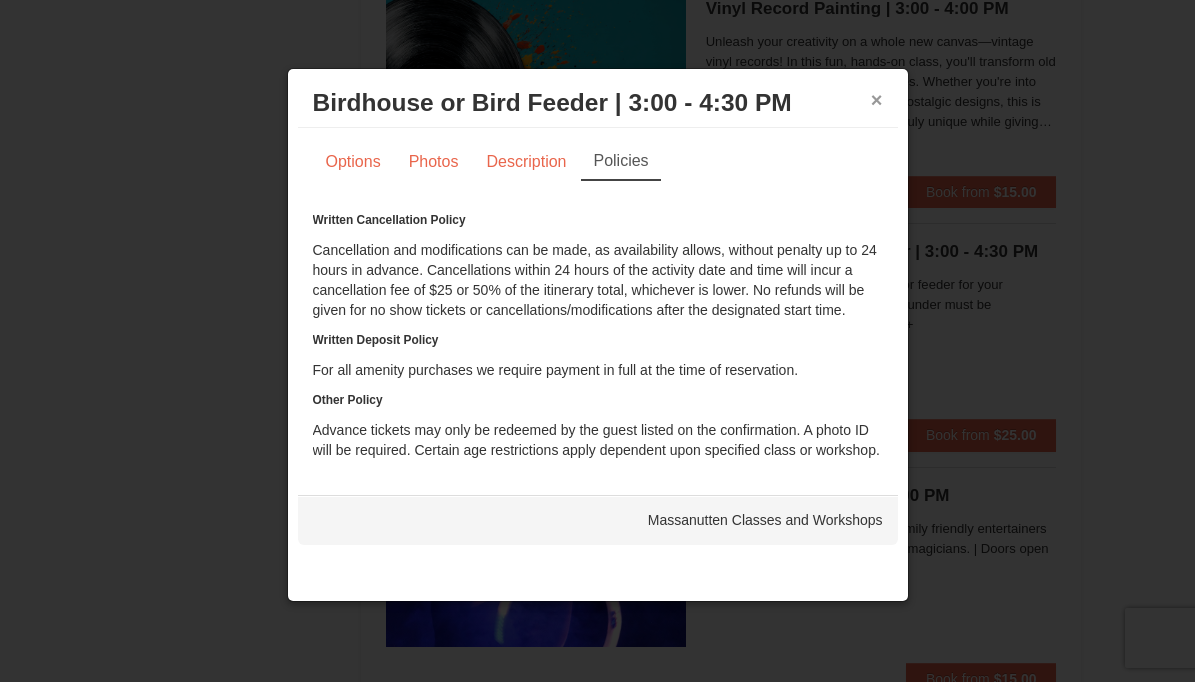 click on "×" at bounding box center (877, 100) 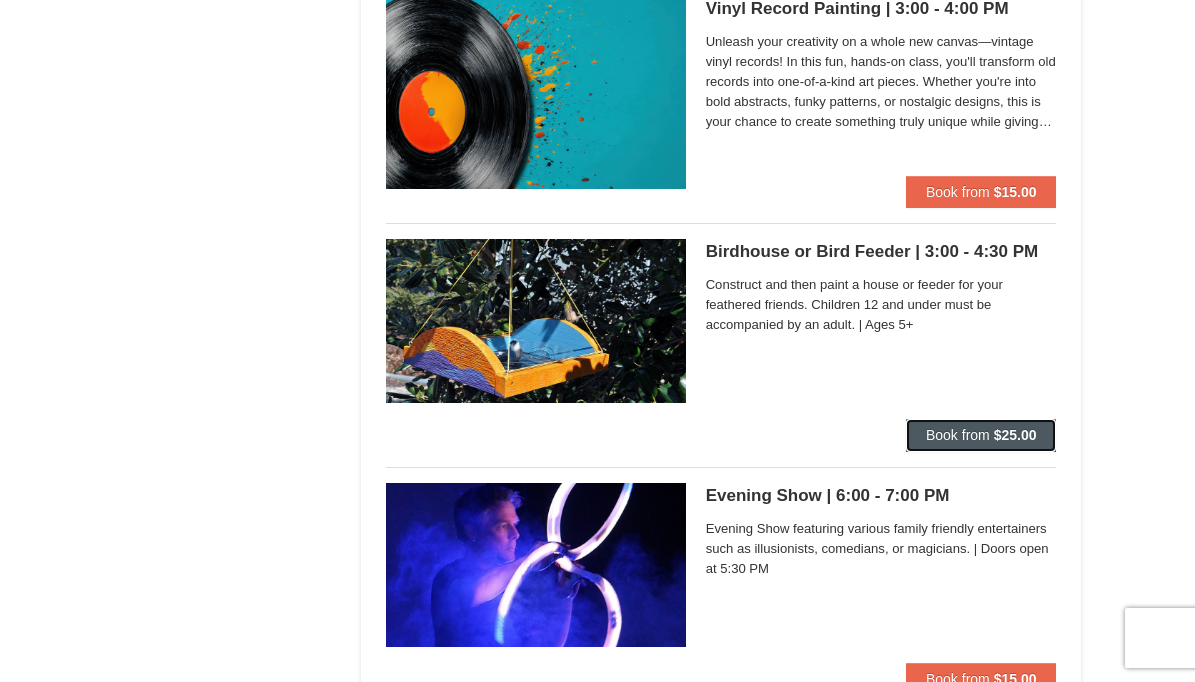 click on "Book from" at bounding box center (958, 435) 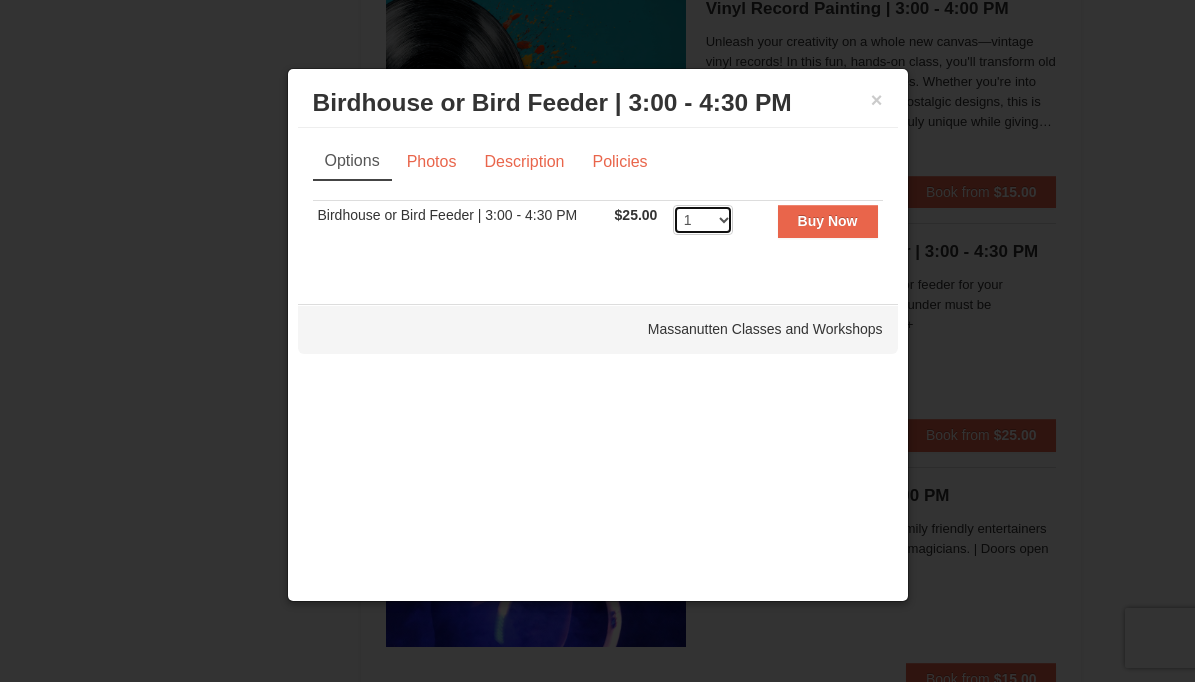 click on "1 2 3 4 5 6 7 8 9 10 11 12 13 14 15 16 17 18 19 20 21 22 23 24" at bounding box center (703, 220) 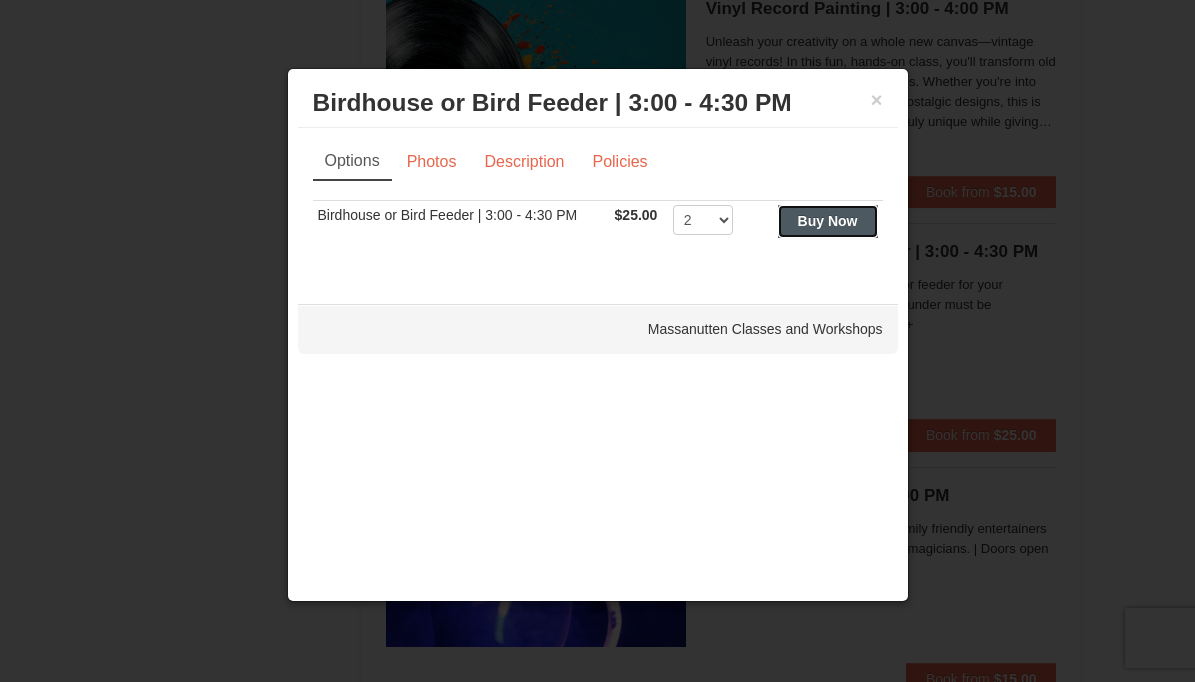 click on "Buy Now" at bounding box center [828, 221] 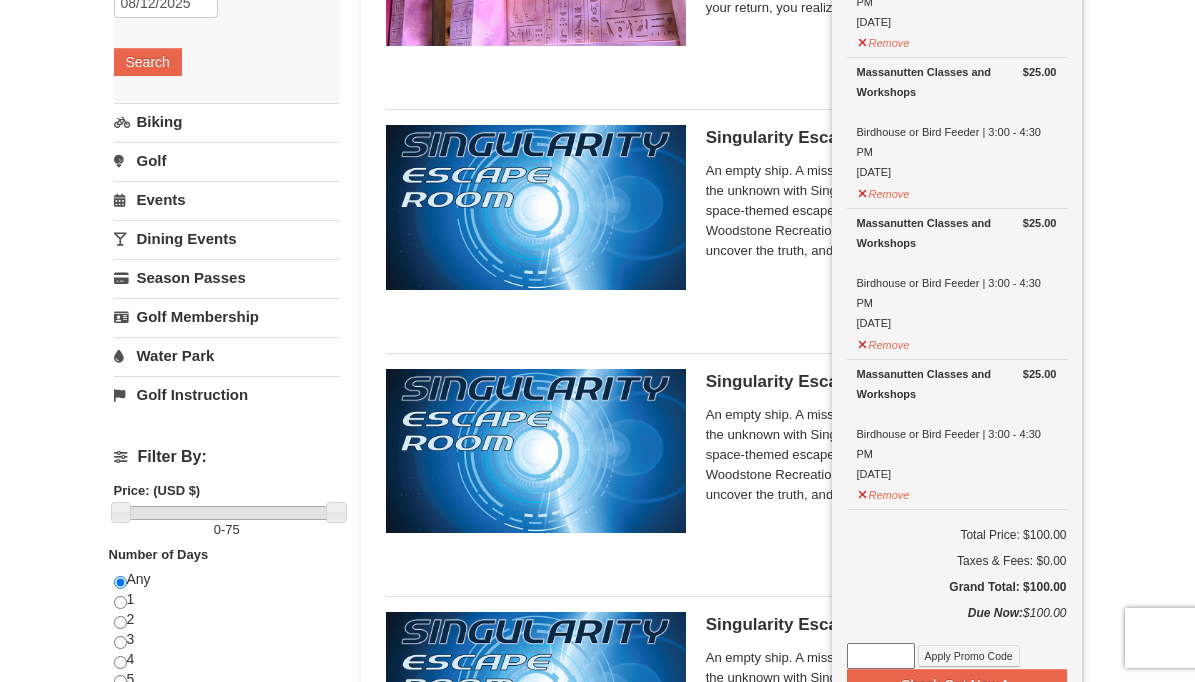 scroll, scrollTop: 337, scrollLeft: 0, axis: vertical 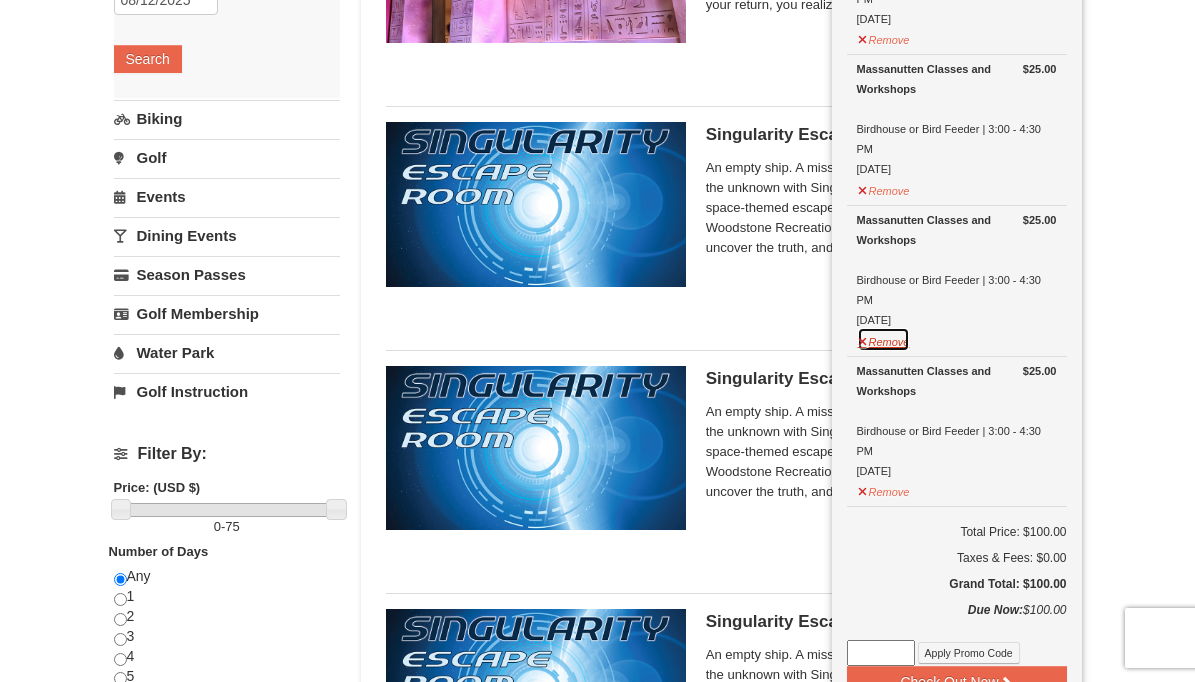 click on "Remove" at bounding box center [884, 339] 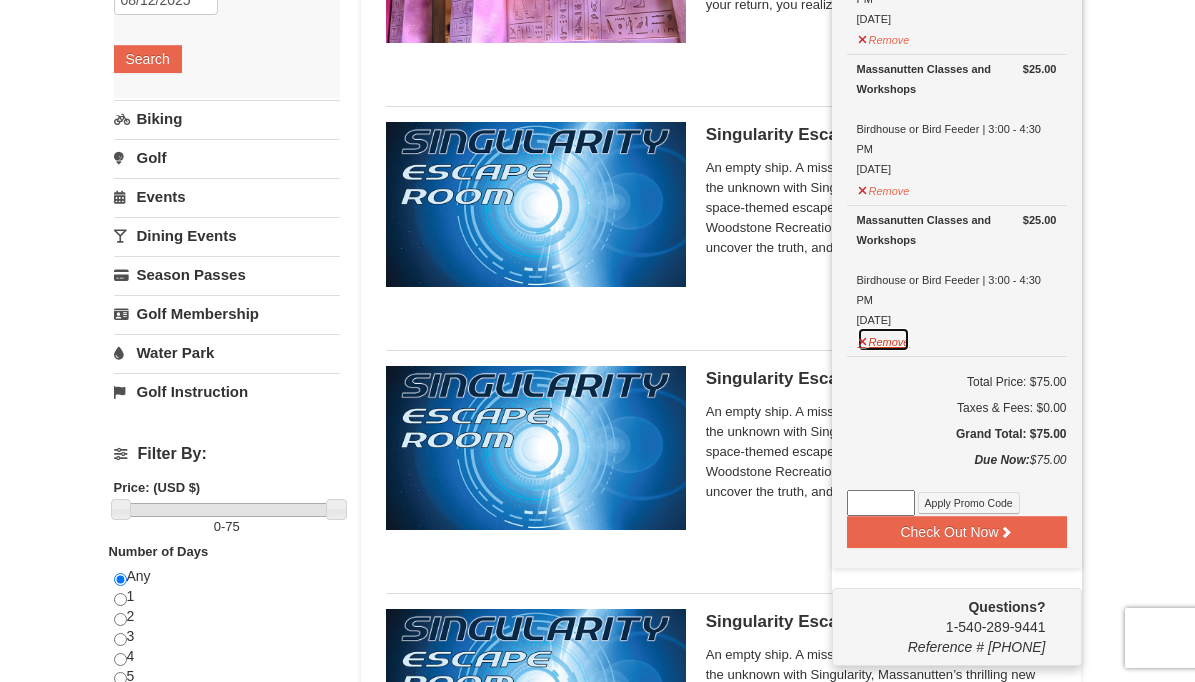 click on "Remove" at bounding box center [884, 339] 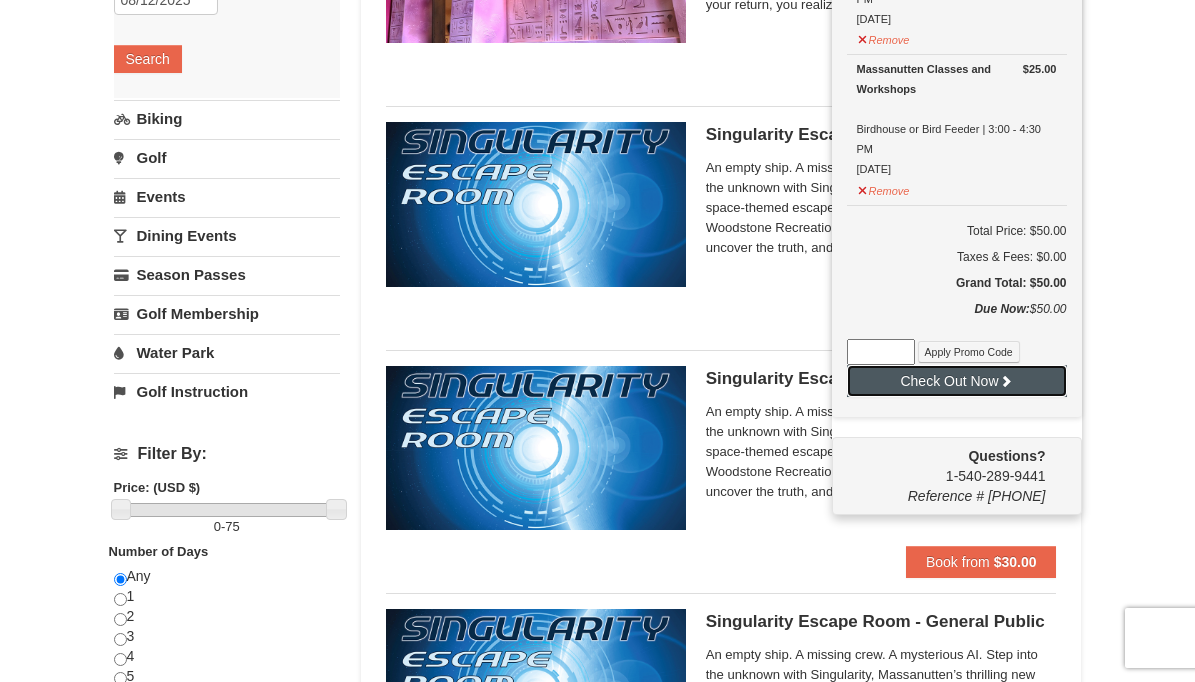 click on "Check Out Now" at bounding box center [957, 381] 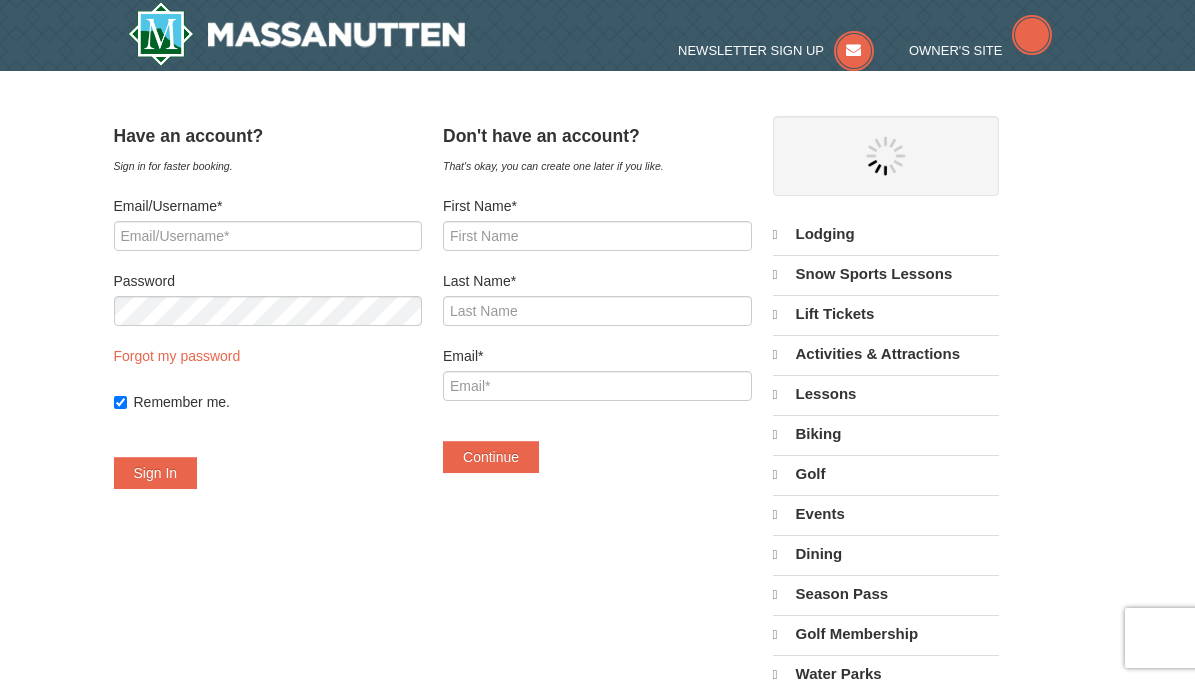 scroll, scrollTop: 0, scrollLeft: 0, axis: both 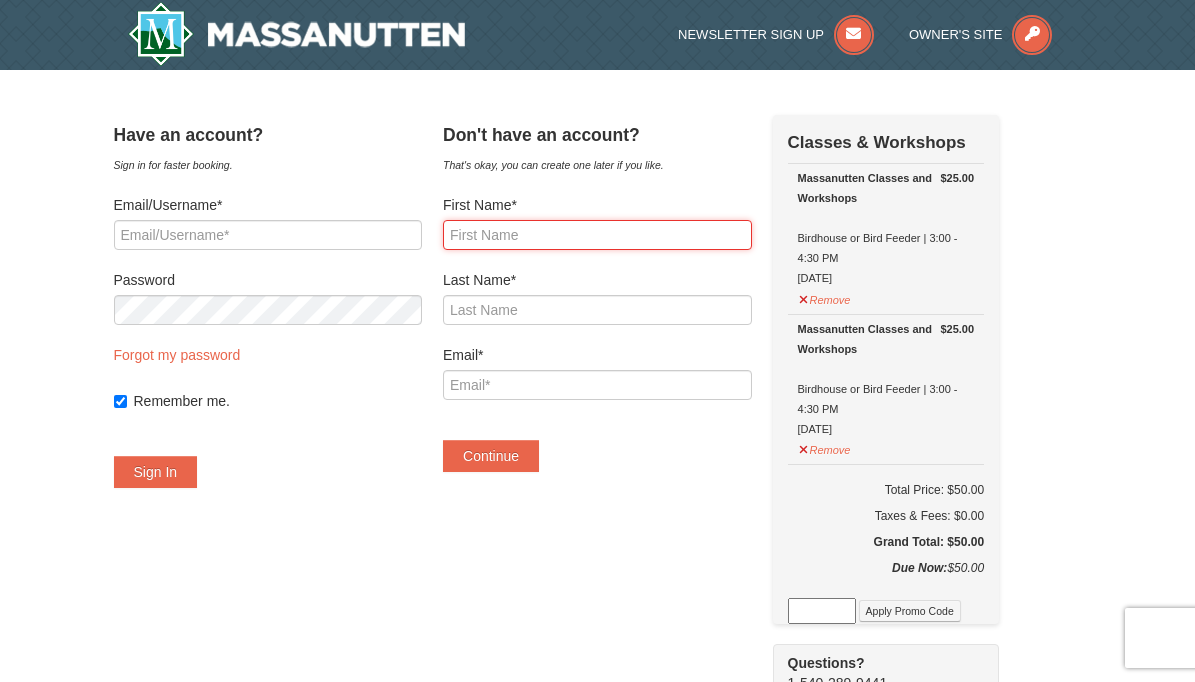click on "First Name*" at bounding box center [597, 235] 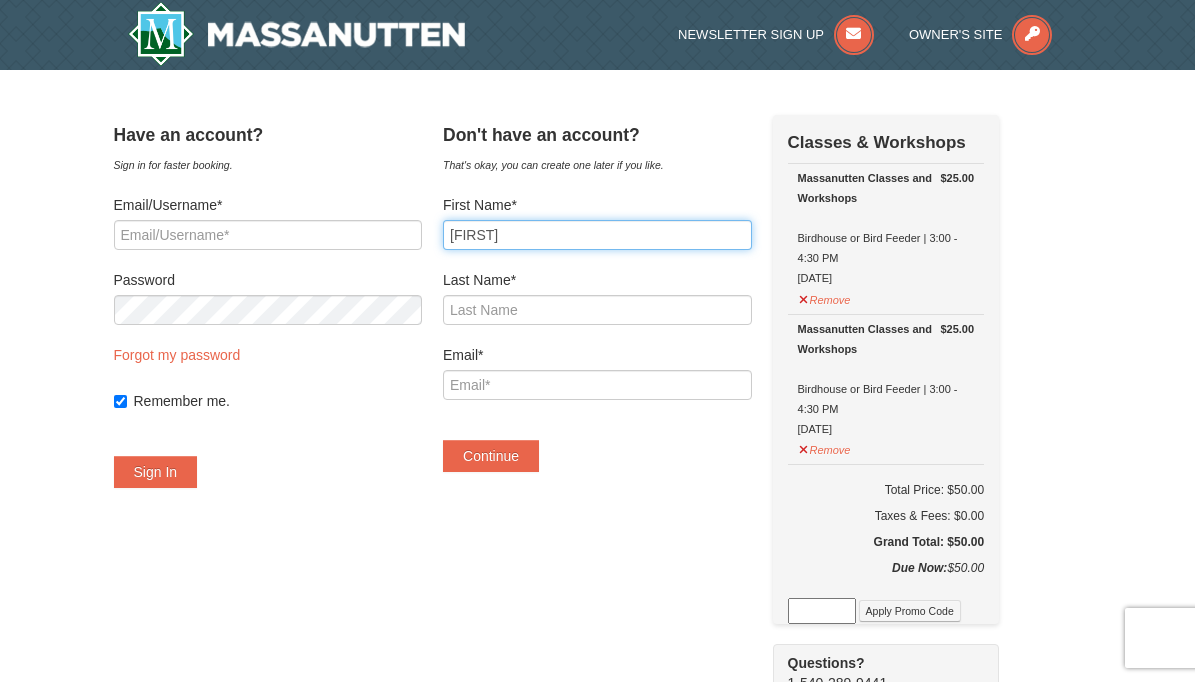 type on "Linda" 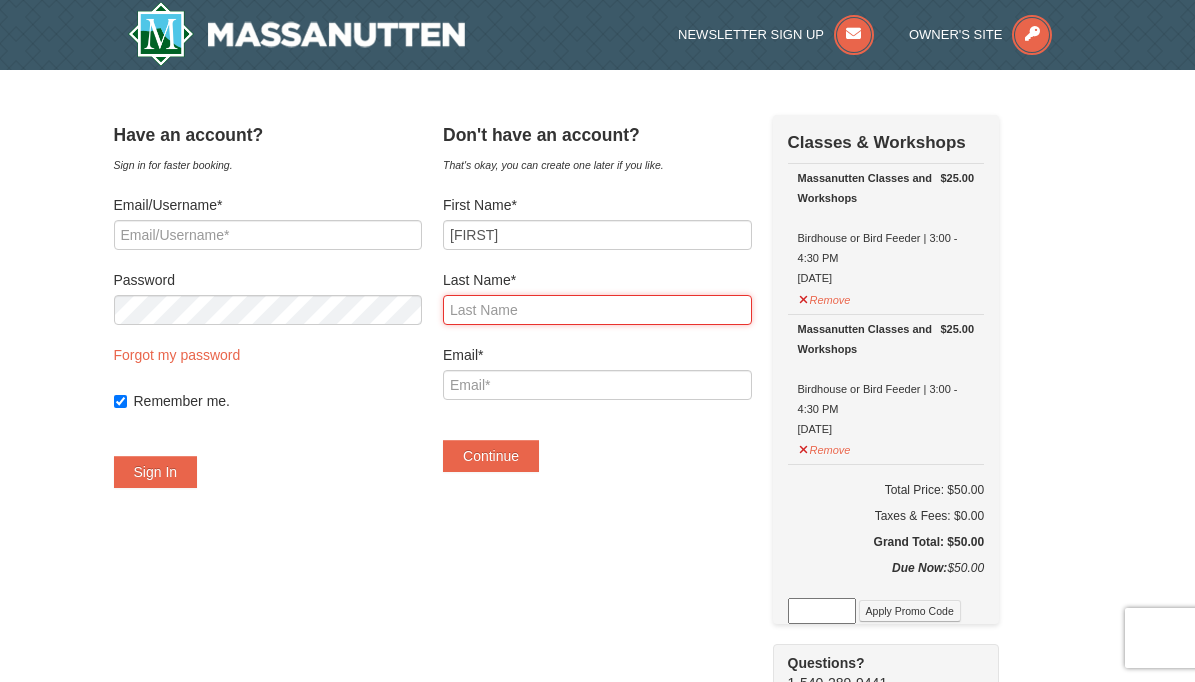 click on "Last Name*" at bounding box center [597, 310] 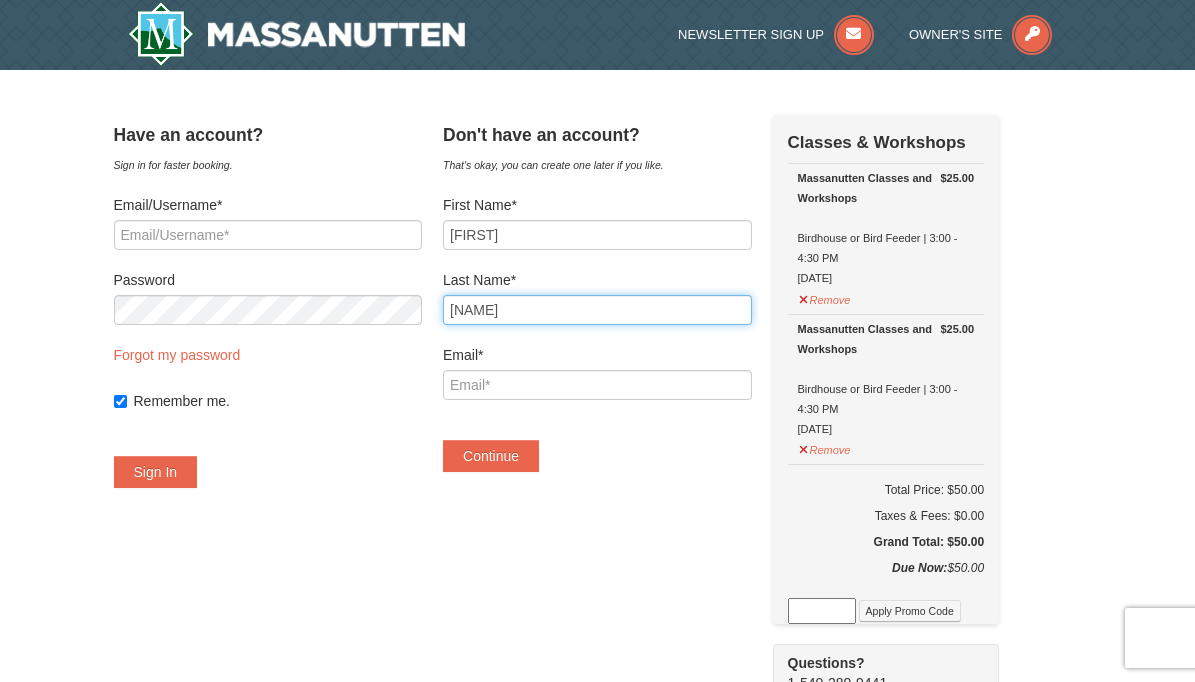 type on "Griffin" 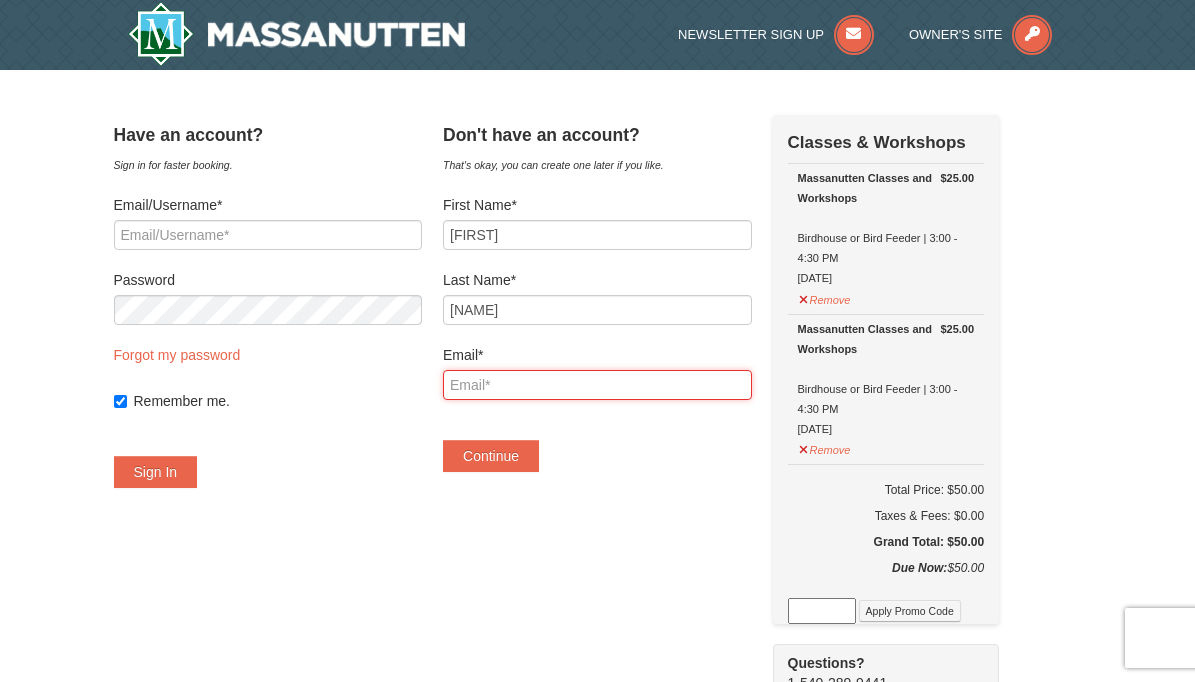 click on "Email*" at bounding box center (597, 385) 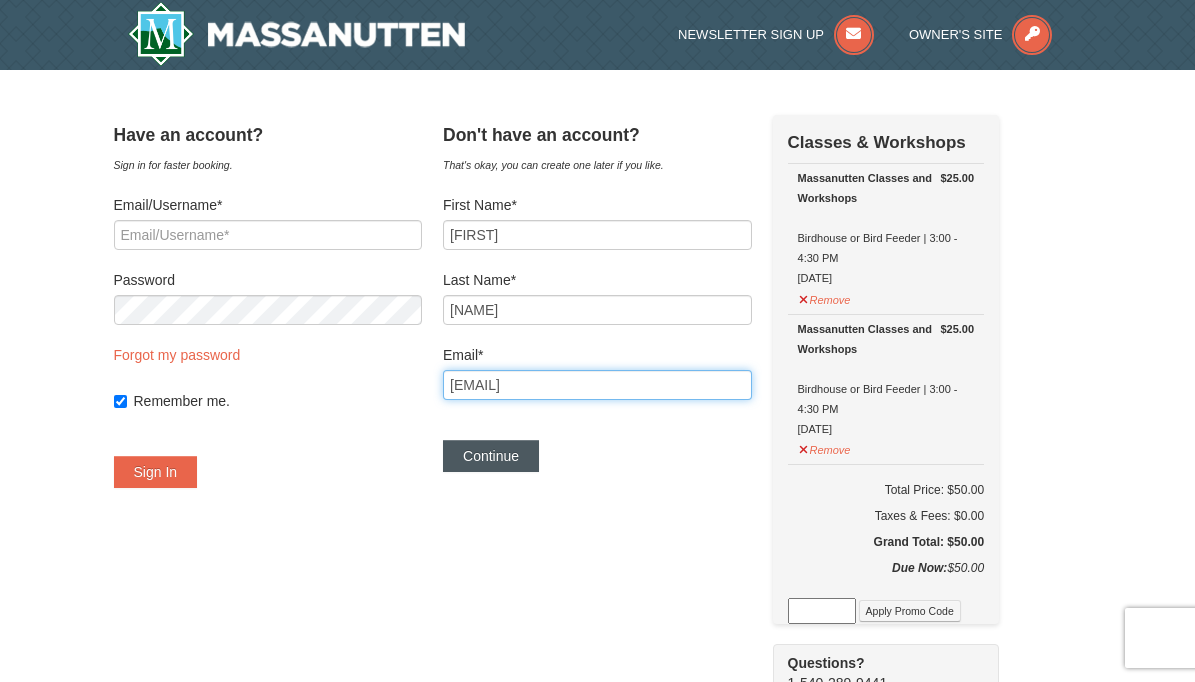 type on "lindacgriffin@gmail.com" 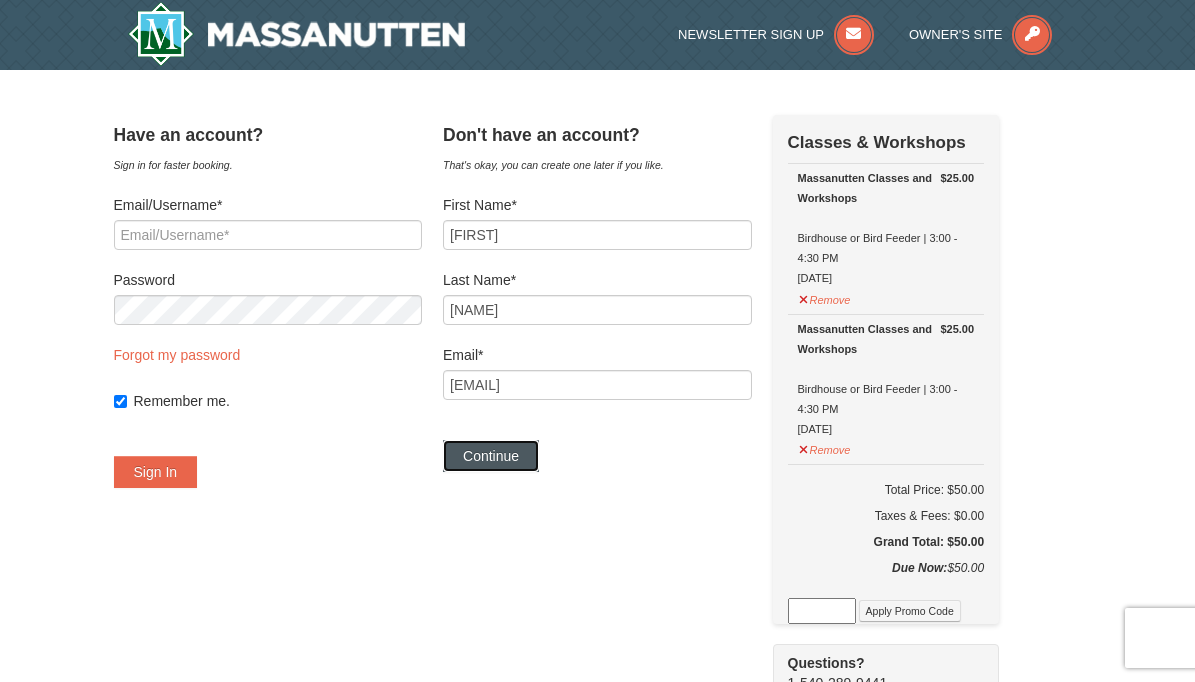 click on "Continue" at bounding box center (491, 456) 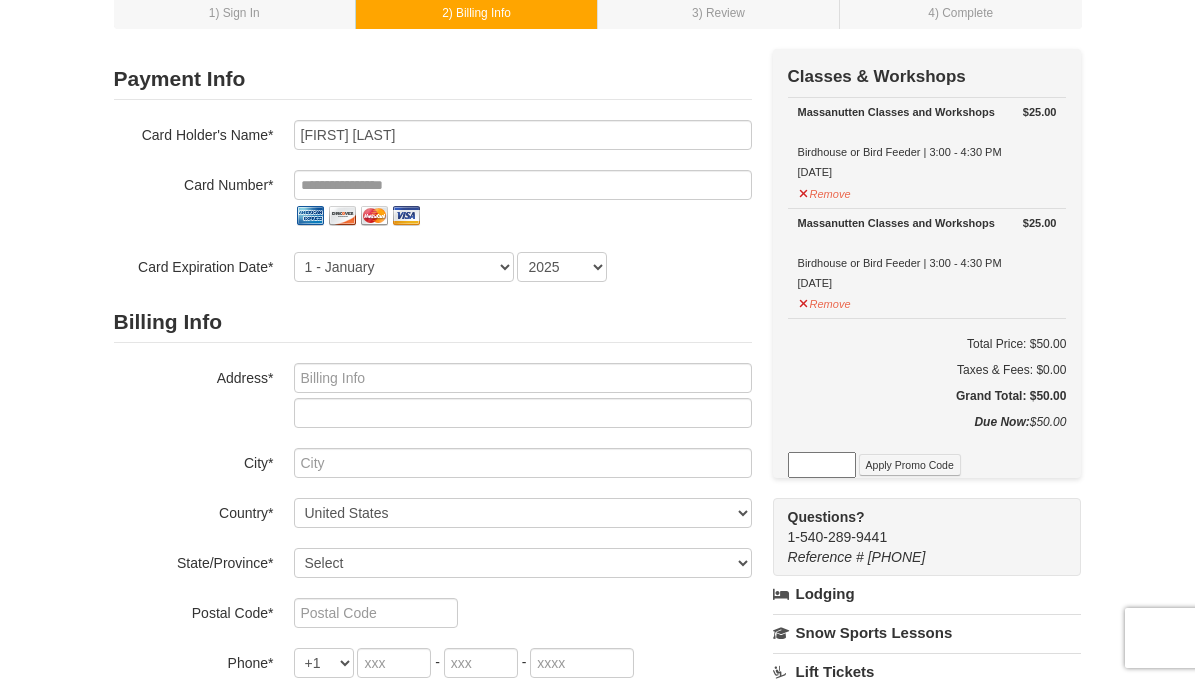 scroll, scrollTop: 108, scrollLeft: 0, axis: vertical 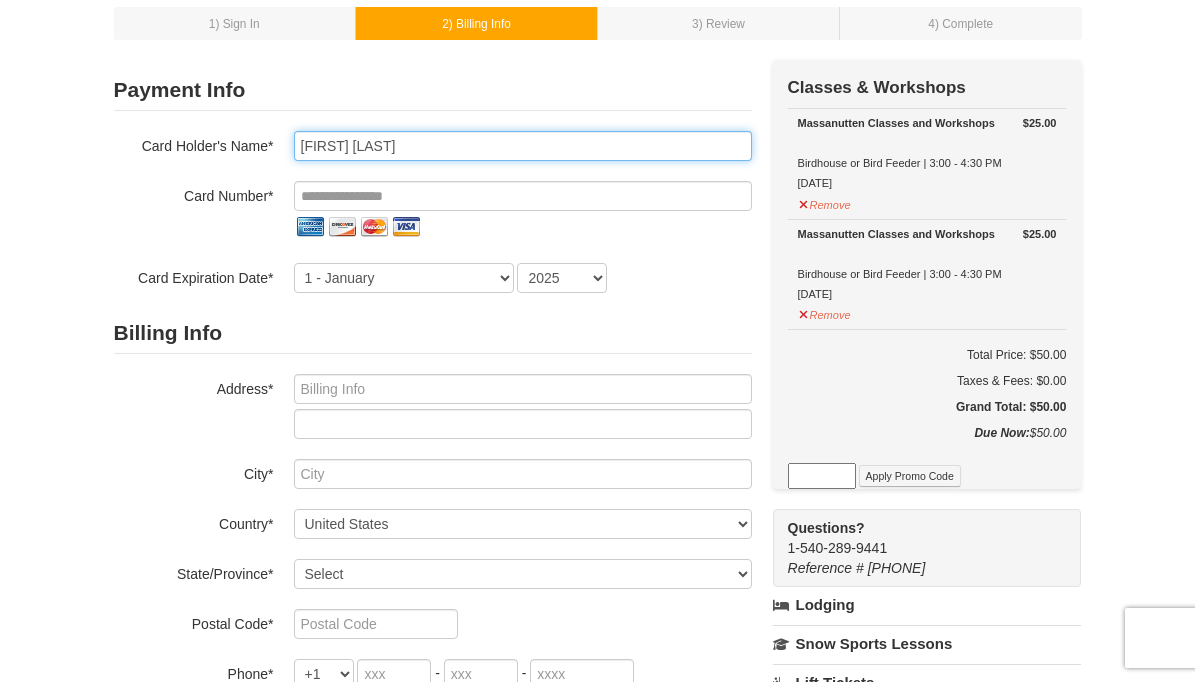 click on "Linda Griffin" at bounding box center (523, 146) 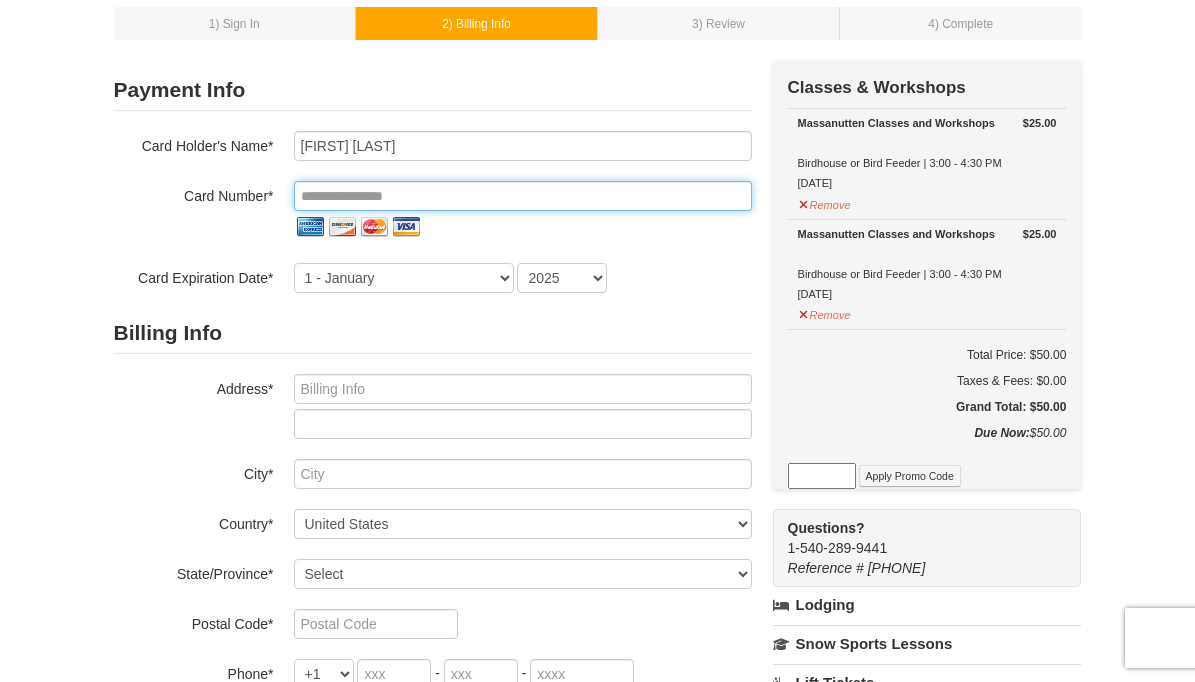 click at bounding box center (523, 196) 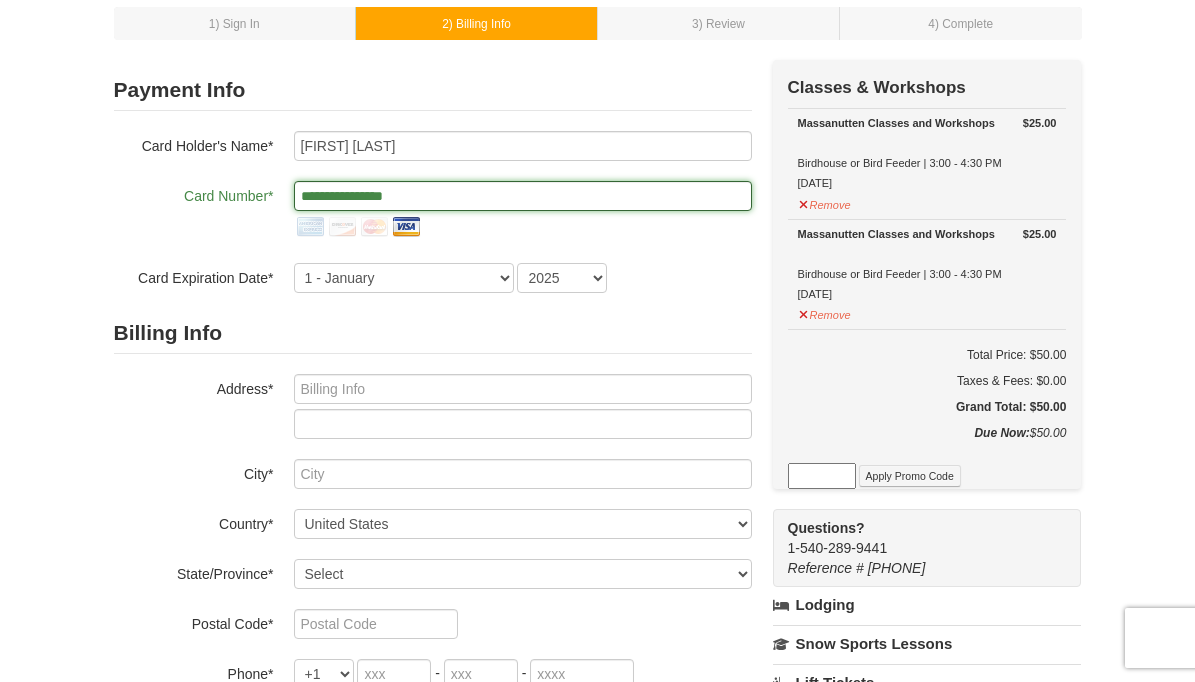 type on "**********" 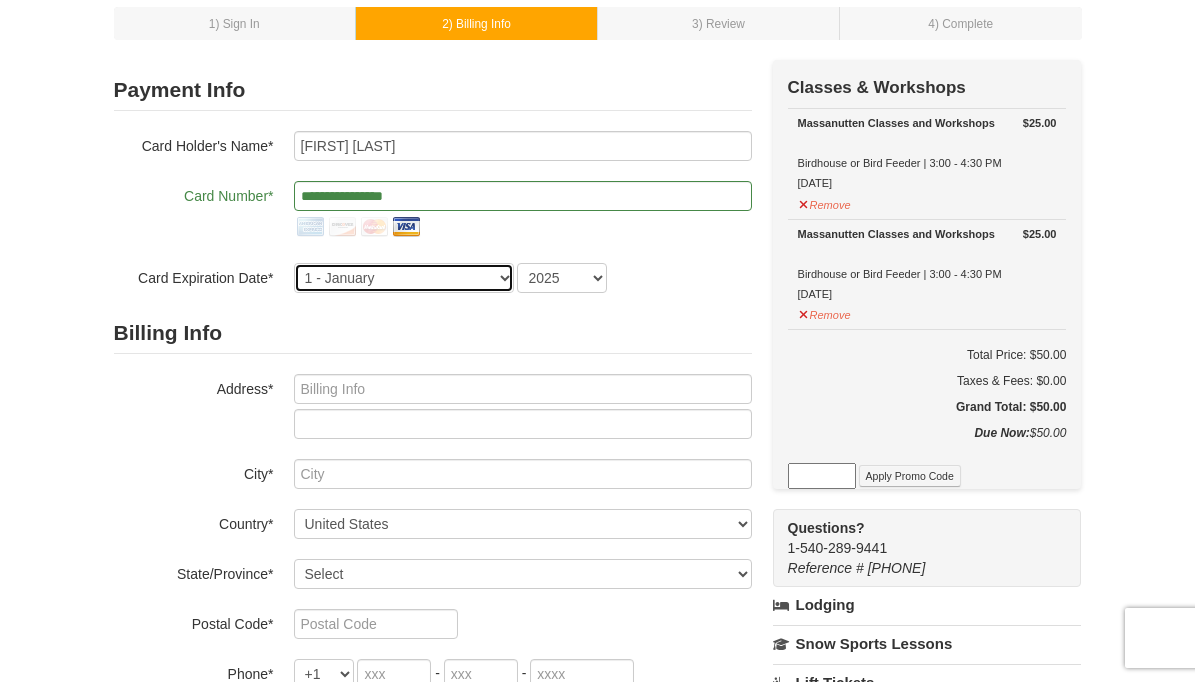 click on "1 - January 2 - February 3 - March 4 - April 5 - May 6 - June 7 - July 8 - August 9 - September 10 - October 11 - November 12 - December" at bounding box center [404, 278] 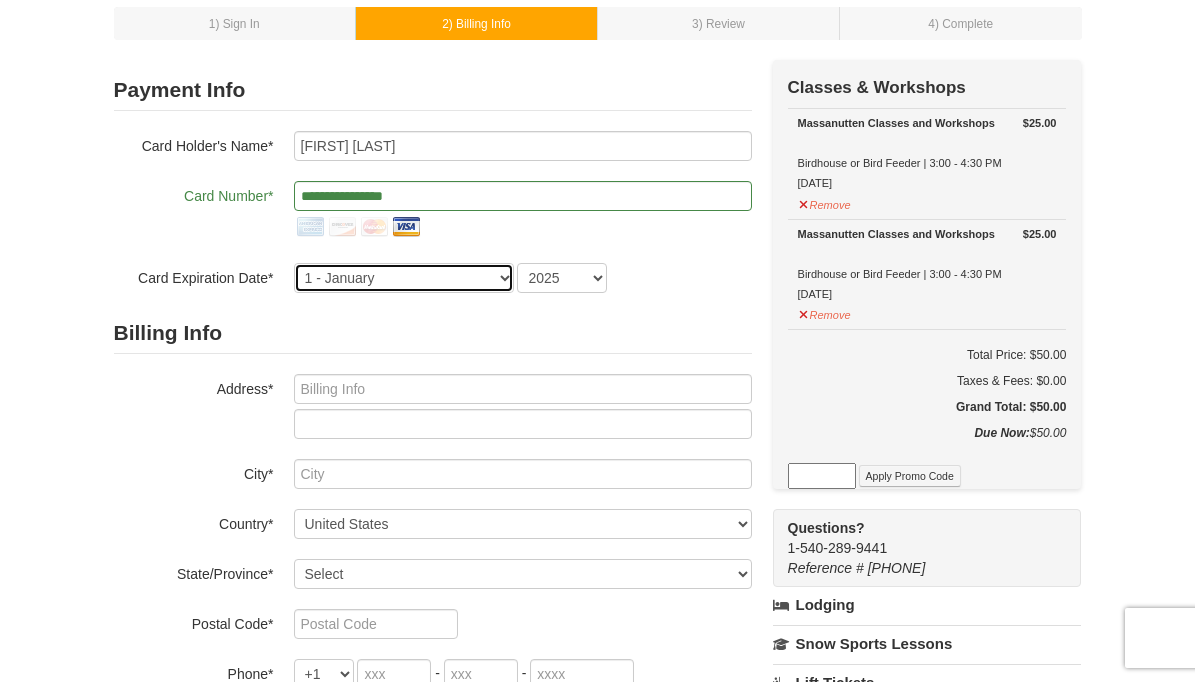 select on "12" 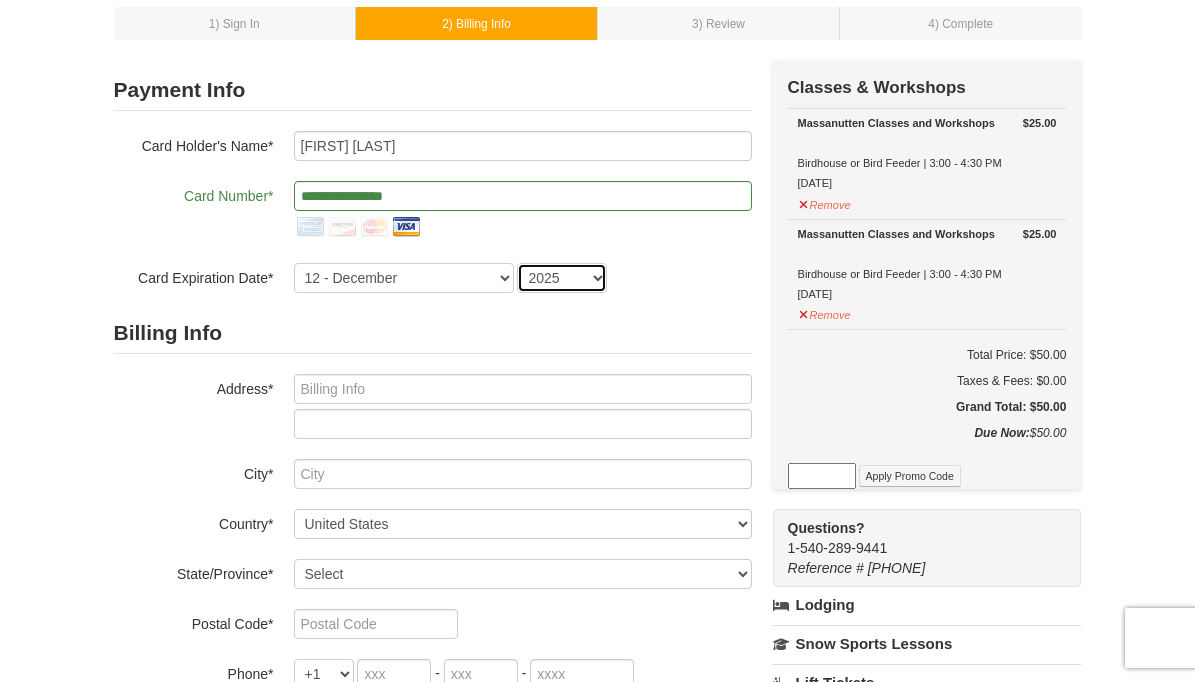 click on "2025 2026 2027 2028 2029 2030 2031 2032 2033 2034" at bounding box center [562, 278] 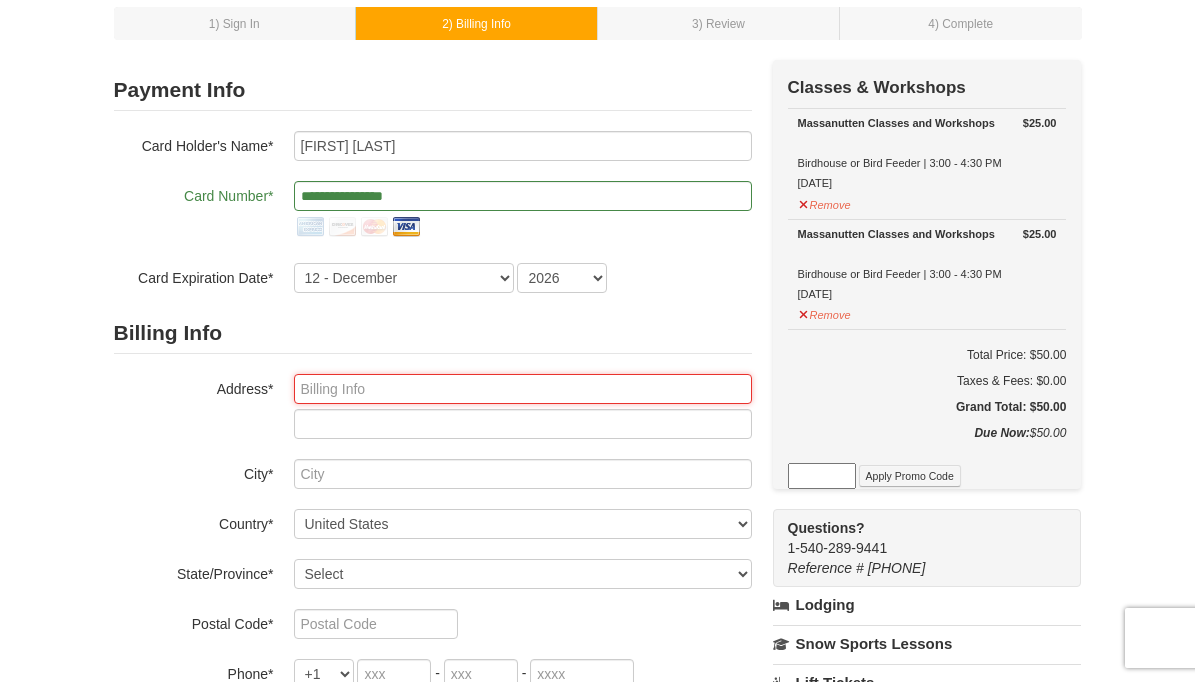 click at bounding box center (523, 389) 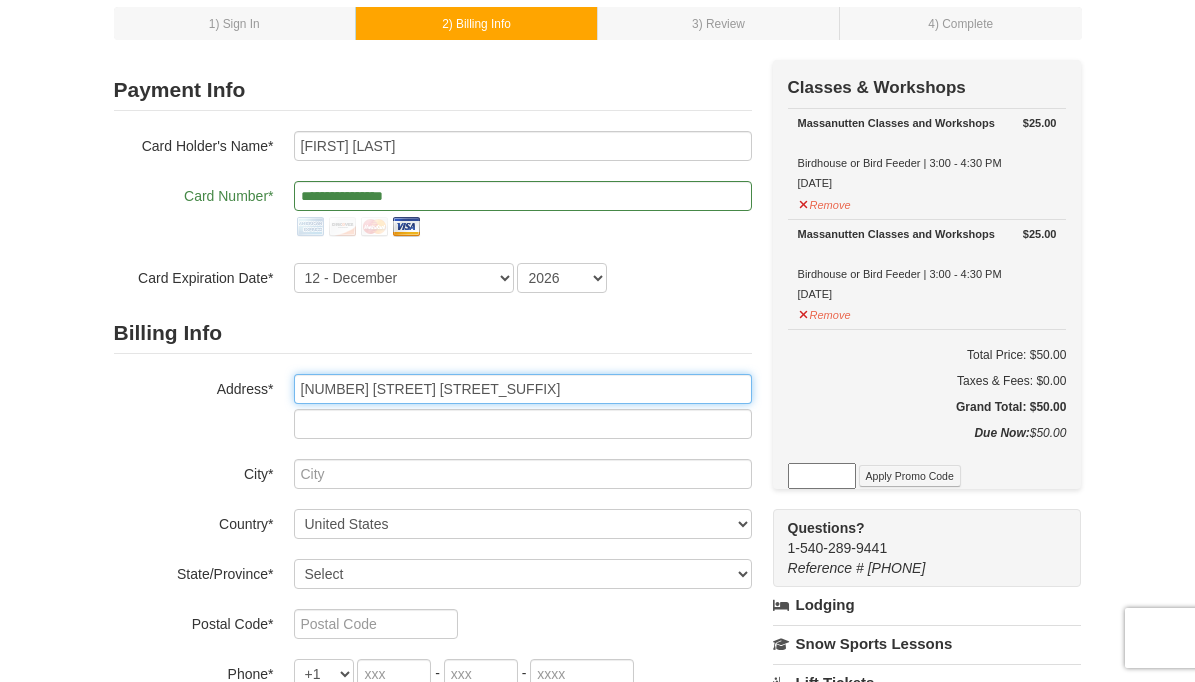 type on "304 Rock Creek Ct." 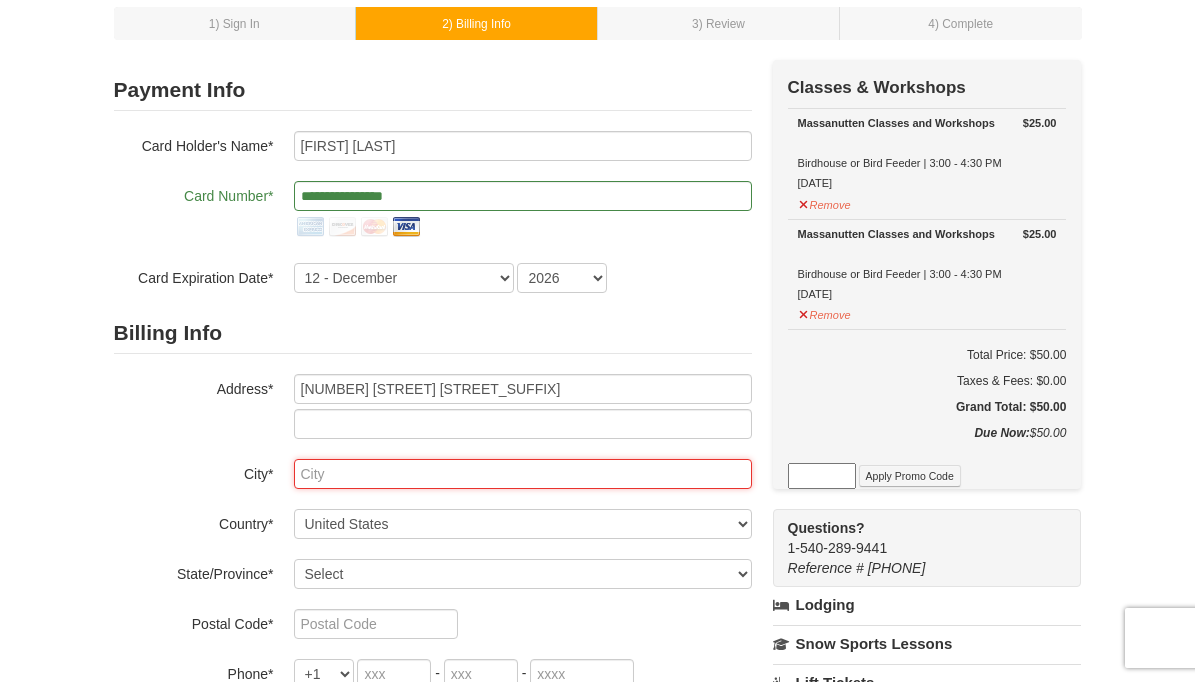 click at bounding box center (523, 474) 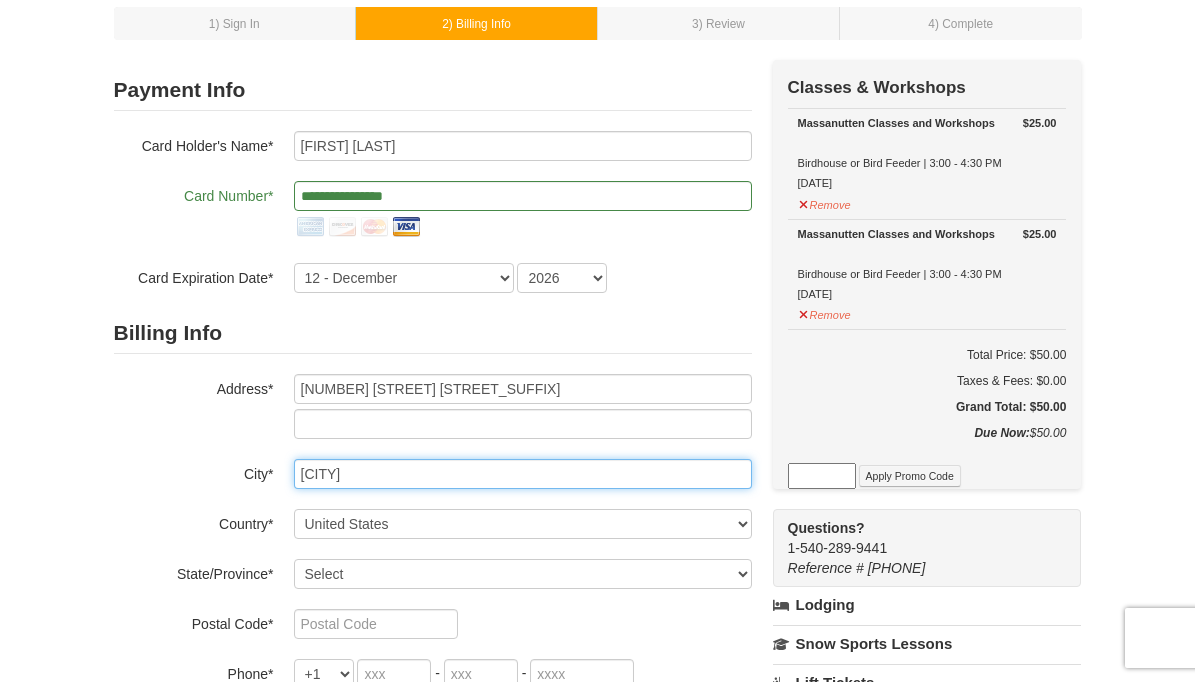 type on "Yorktown" 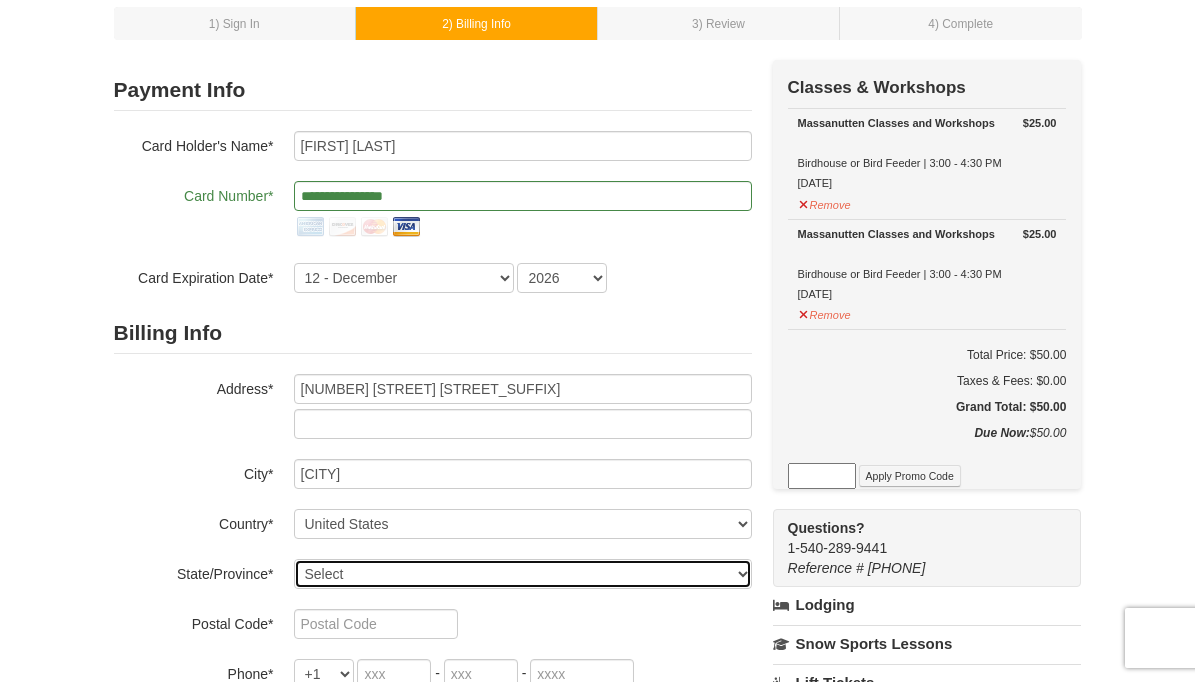 click on "Select Alabama Alaska American Samoa Arizona Arkansas California Colorado Connecticut Delaware District Of Columbia Federated States Of Micronesia Florida Georgia Guam Hawaii Idaho Illinois Indiana Iowa Kansas Kentucky Louisiana Maine Marshall Islands Maryland Massachusetts Michigan Minnesota Mississippi Missouri Montana Nebraska Nevada New Hampshire New Jersey New Mexico New York North Carolina North Dakota Northern Mariana Islands Ohio Oklahoma Oregon Palau Pennsylvania Puerto Rico Rhode Island South Carolina South Dakota Tennessee Texas Utah Vermont Virgin Islands Virginia Washington West Virginia Wisconsin Wyoming" at bounding box center [523, 574] 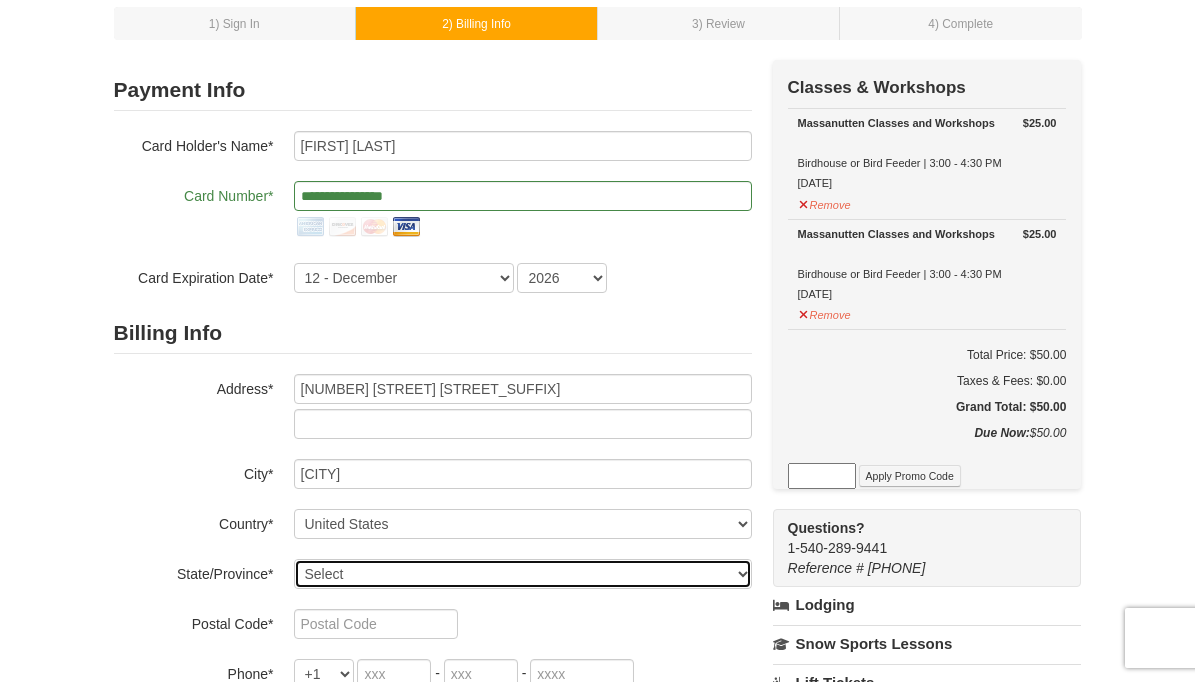 select on "VA" 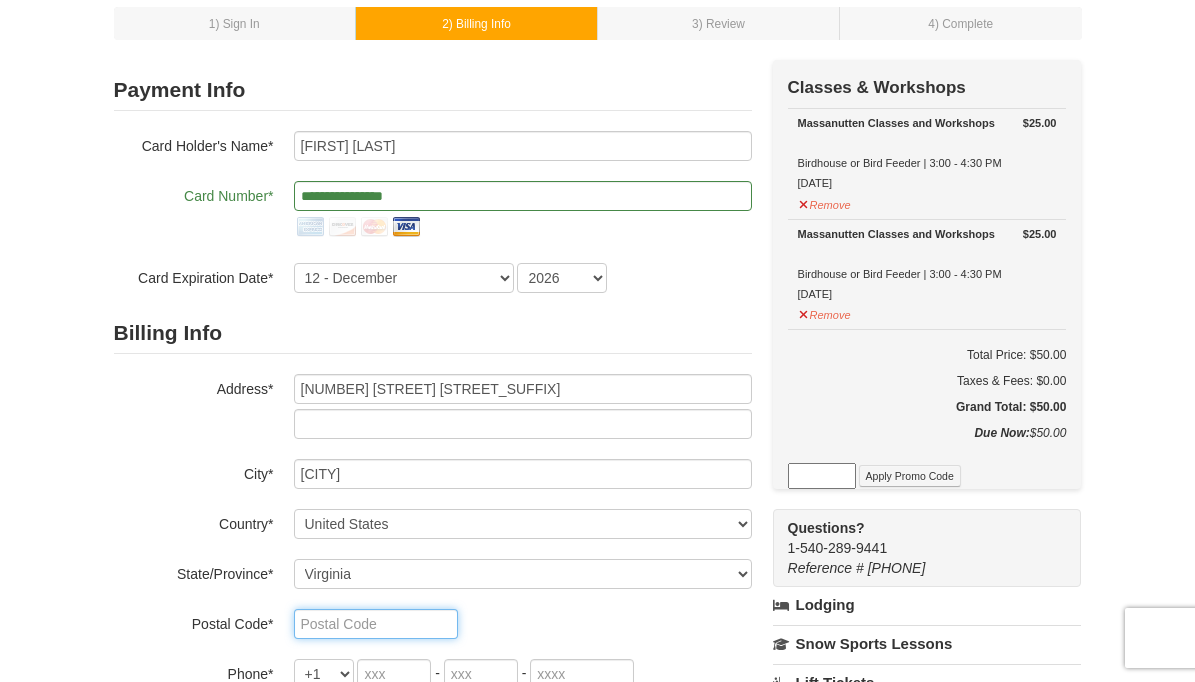 click at bounding box center [376, 624] 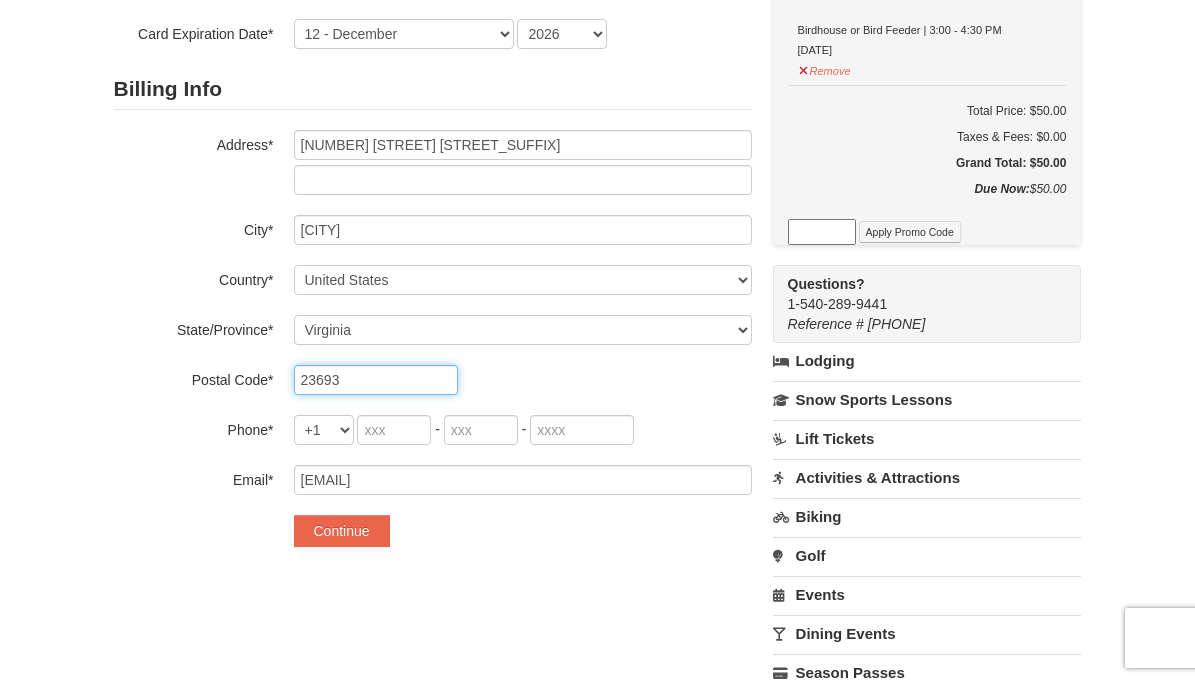 scroll, scrollTop: 358, scrollLeft: 0, axis: vertical 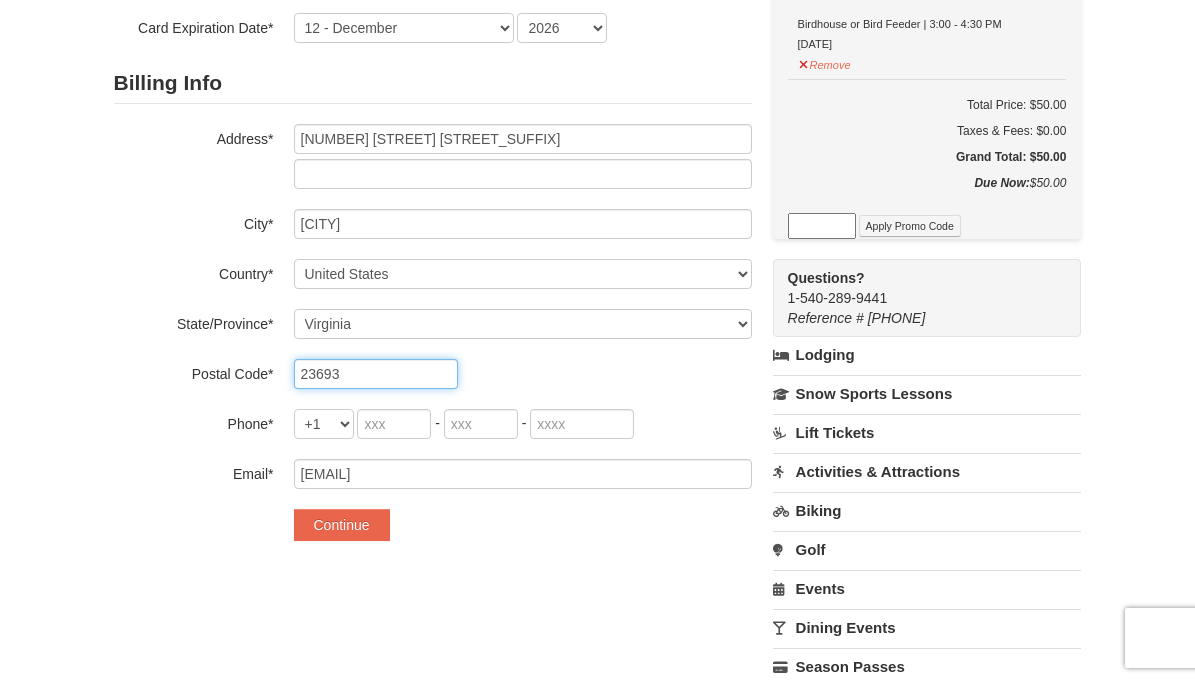 type on "23693" 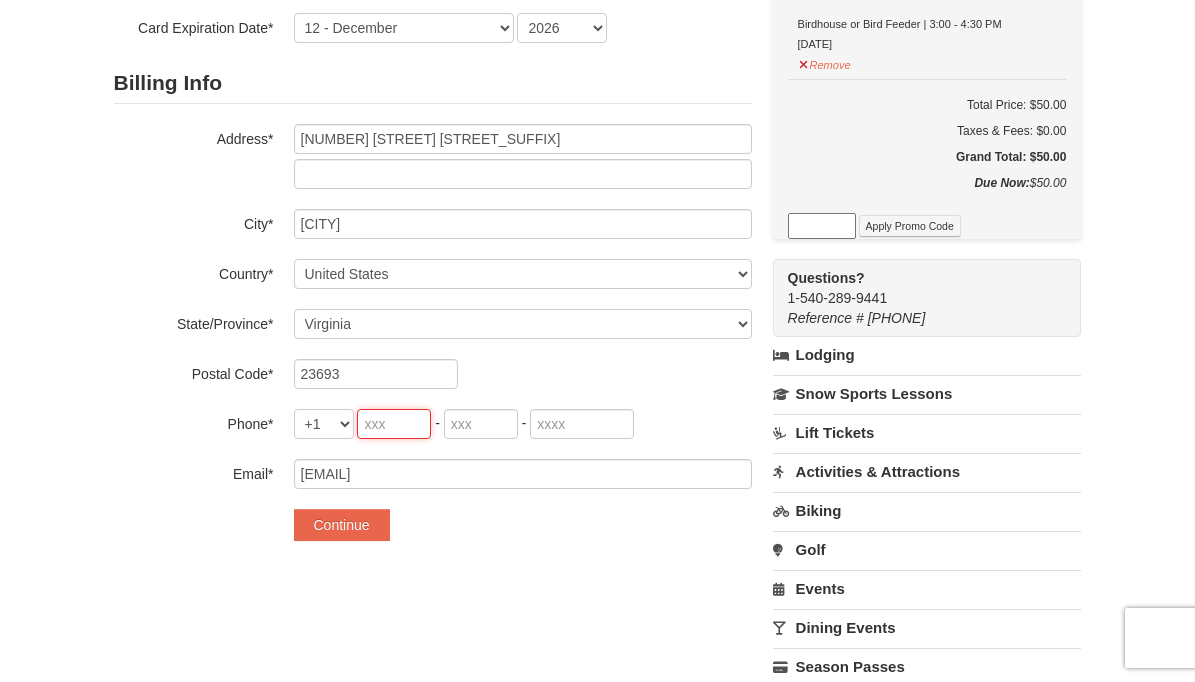 click at bounding box center (394, 424) 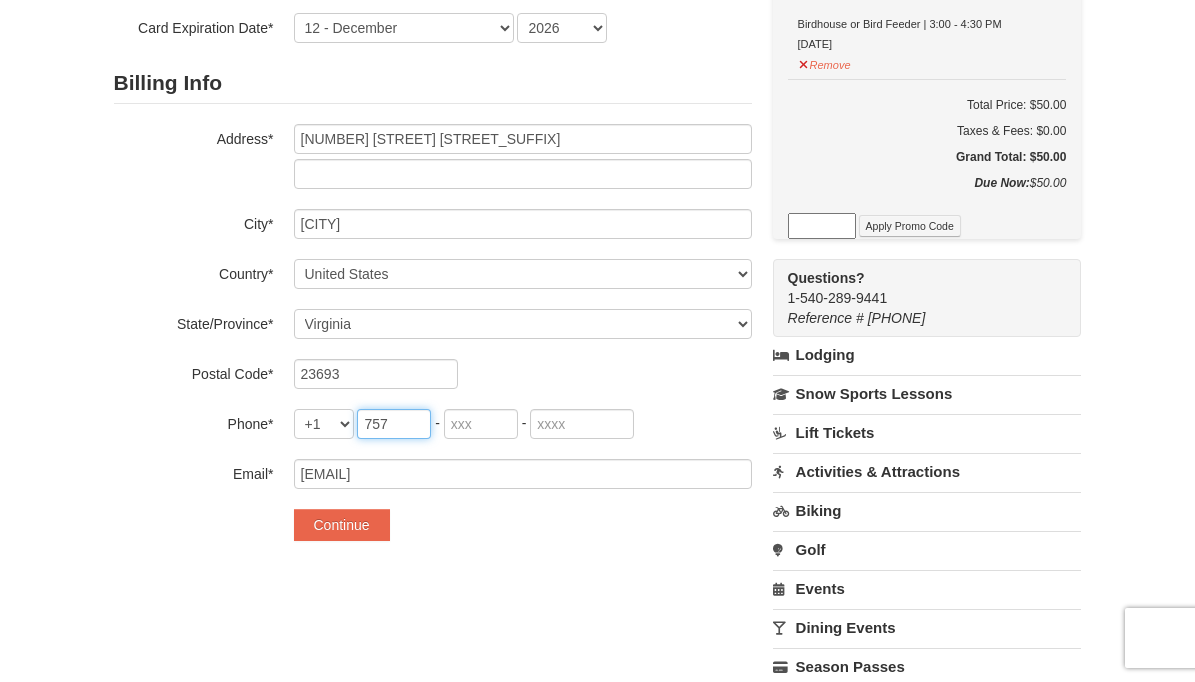 type on "757" 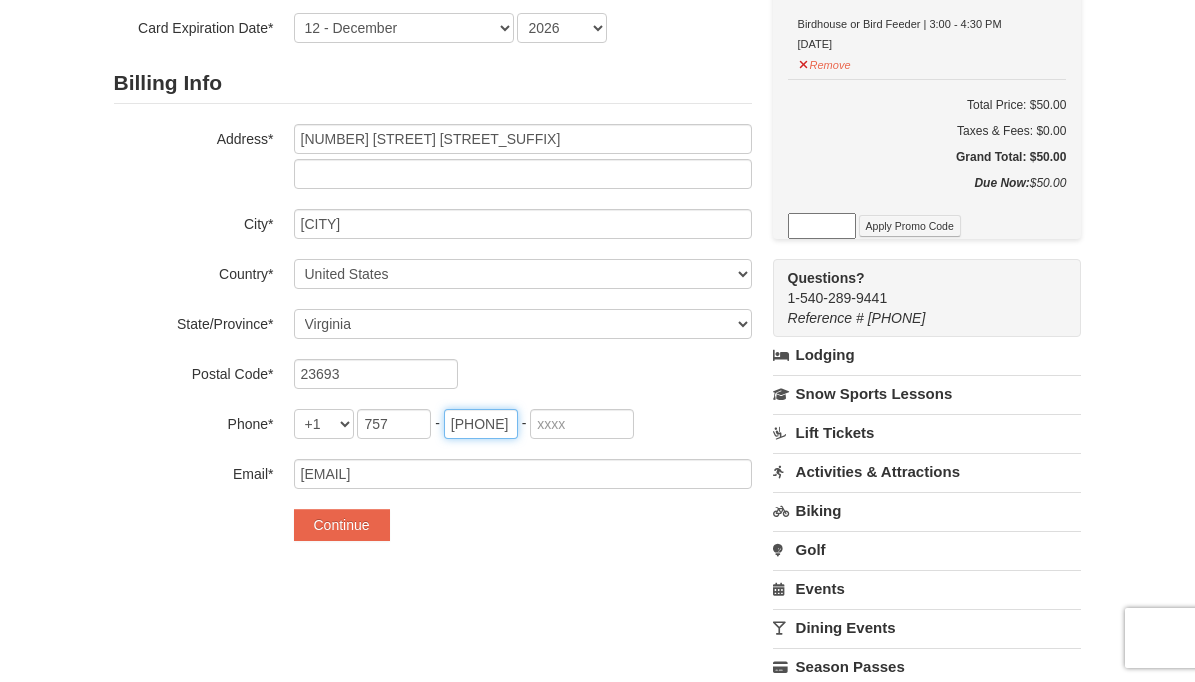 type on "813" 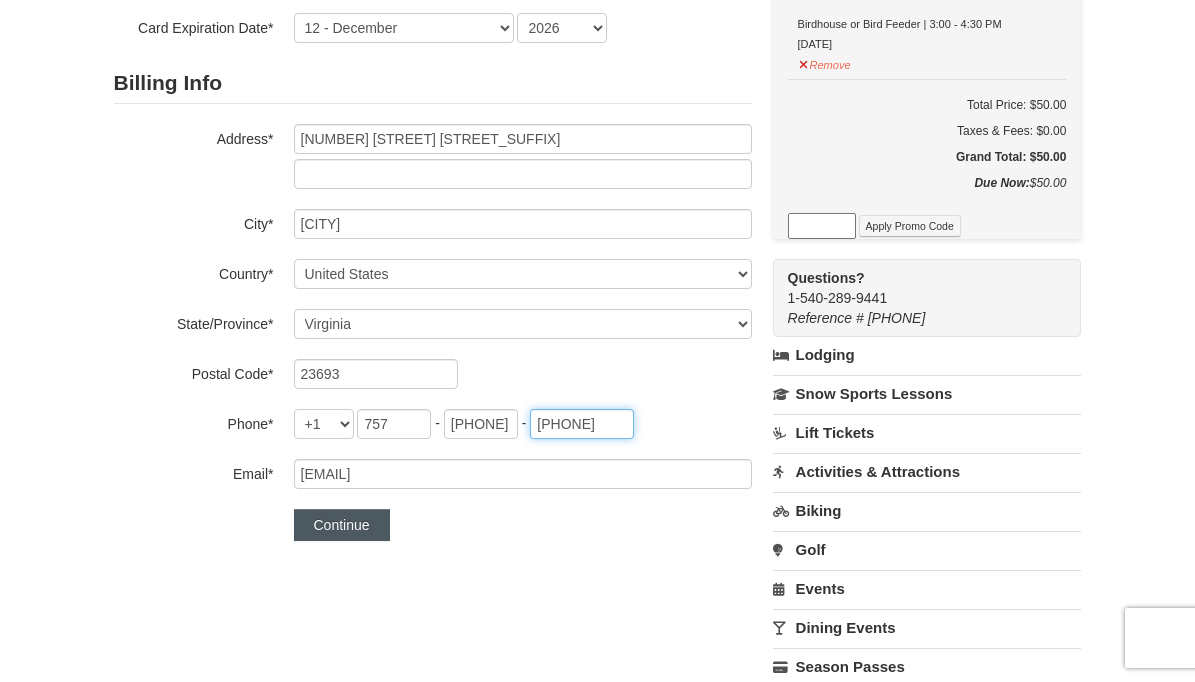 type on "7755" 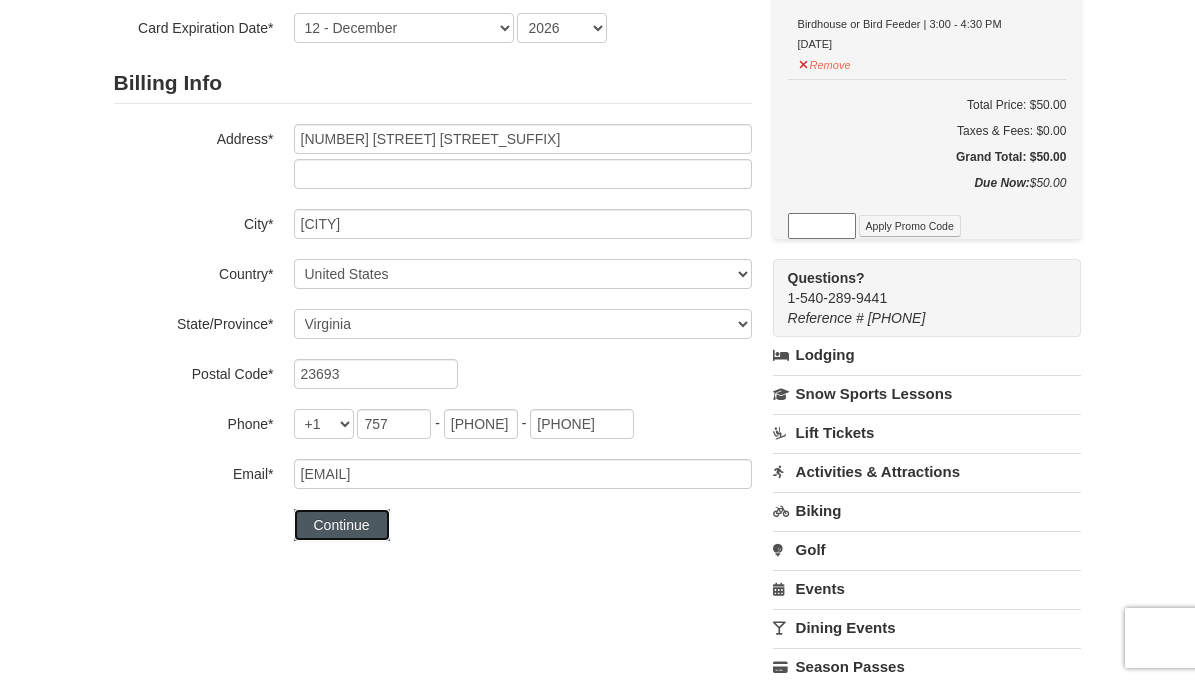 click on "Continue" at bounding box center [342, 525] 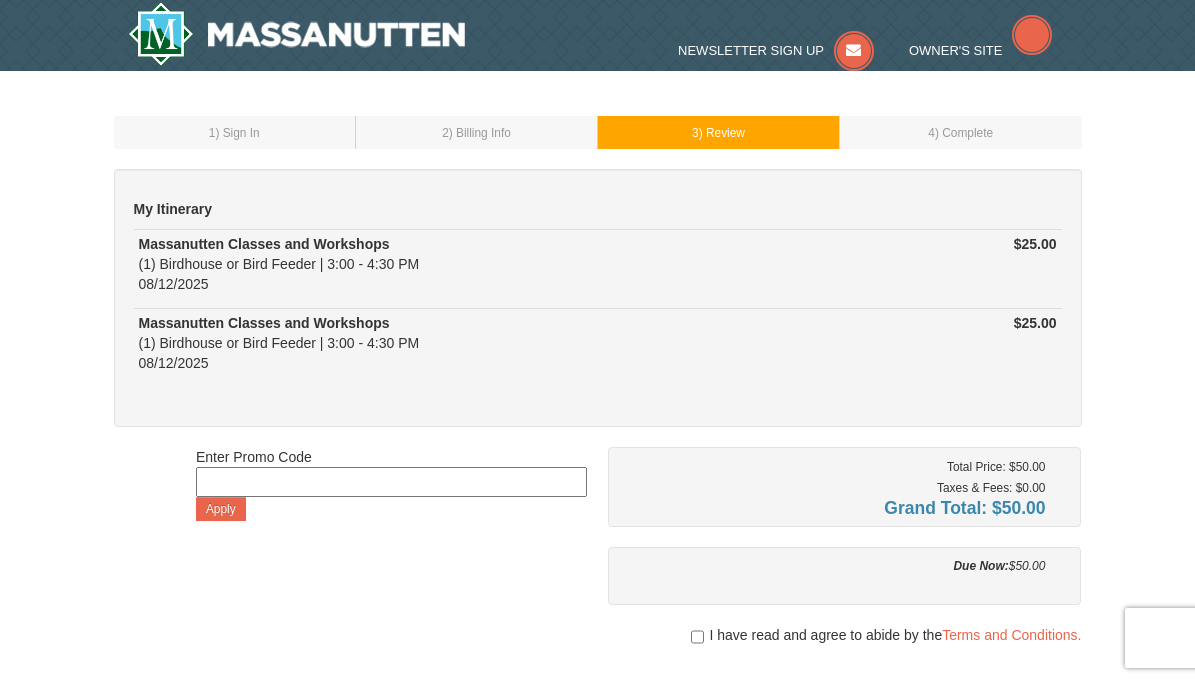scroll, scrollTop: 0, scrollLeft: 0, axis: both 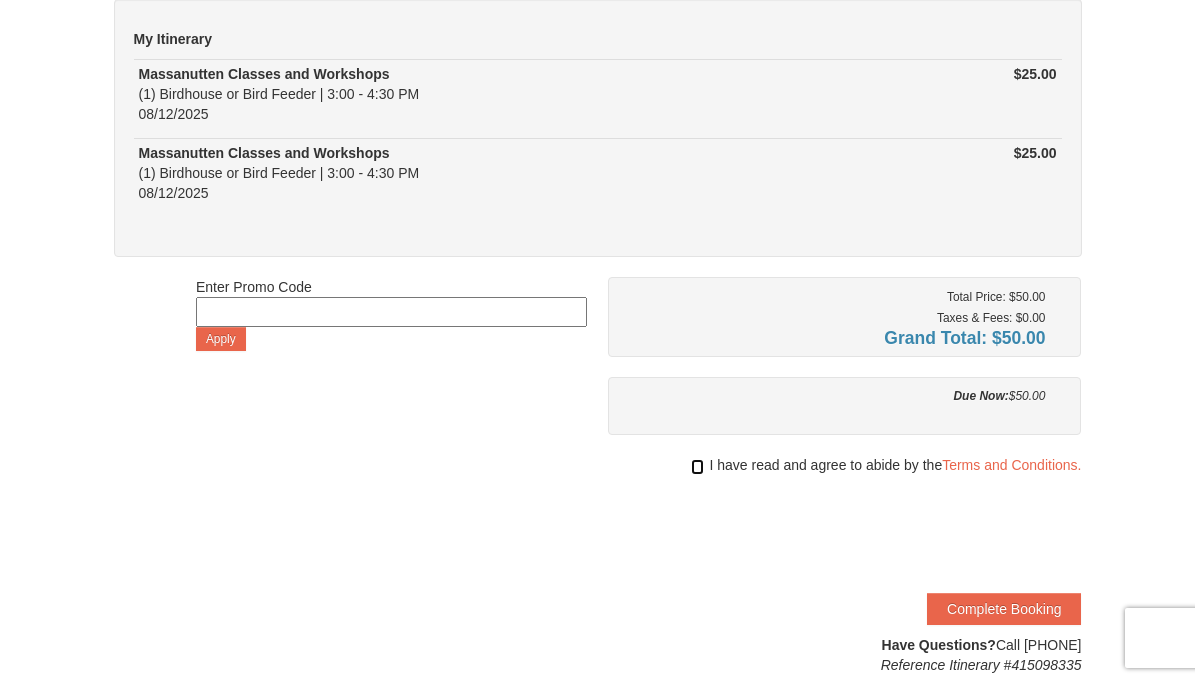 click at bounding box center [697, 467] 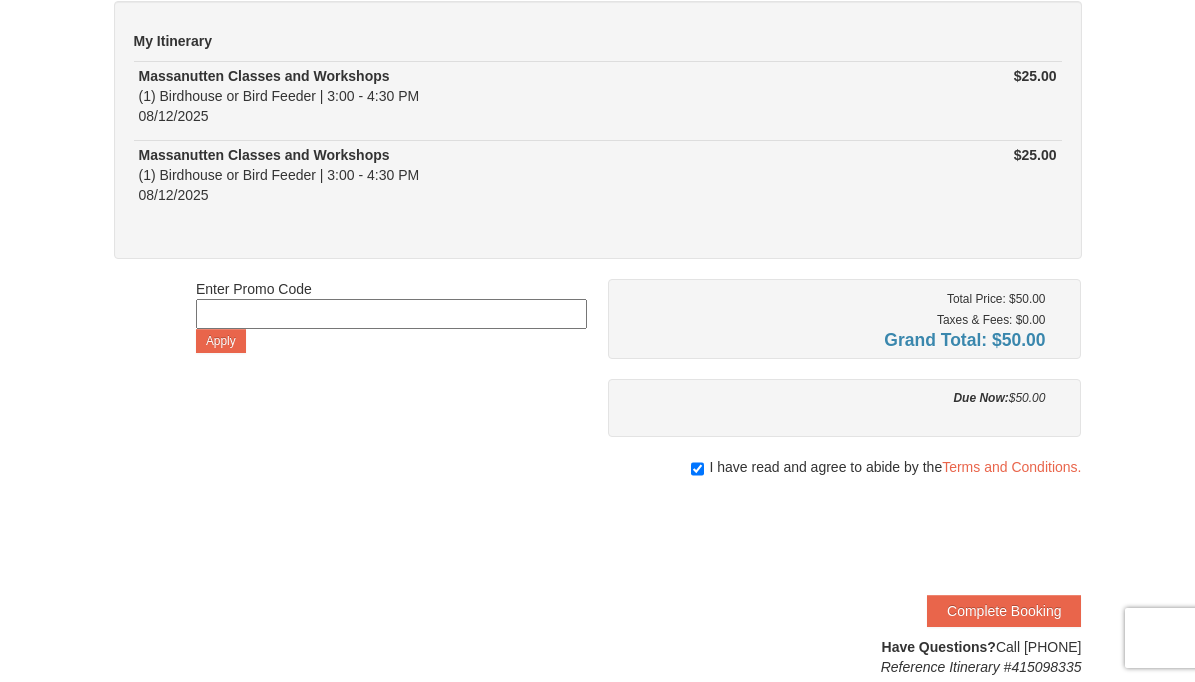 scroll, scrollTop: 165, scrollLeft: 0, axis: vertical 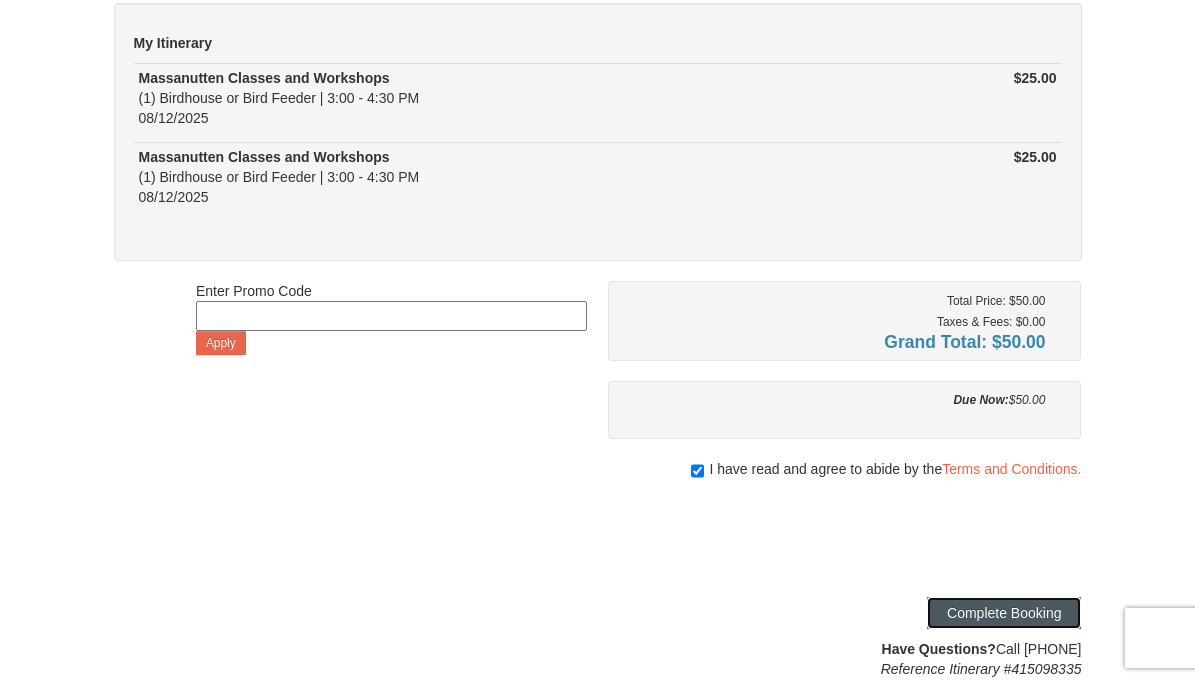 click on "Complete Booking" at bounding box center (1004, 613) 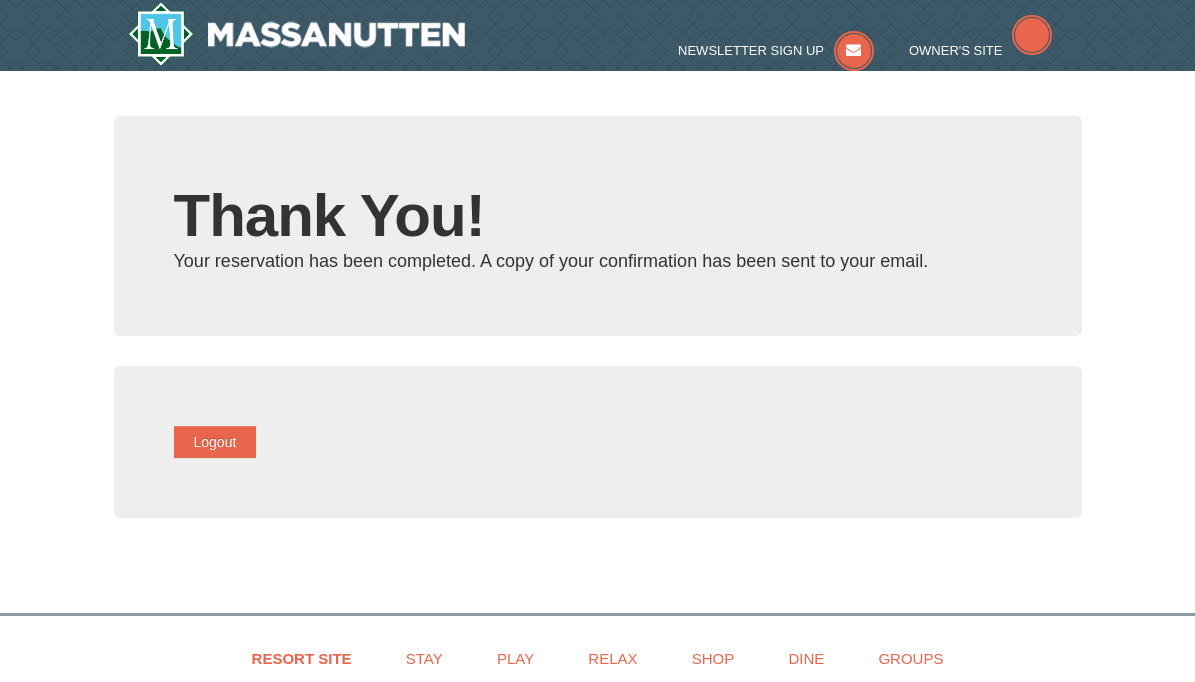 scroll, scrollTop: 0, scrollLeft: 0, axis: both 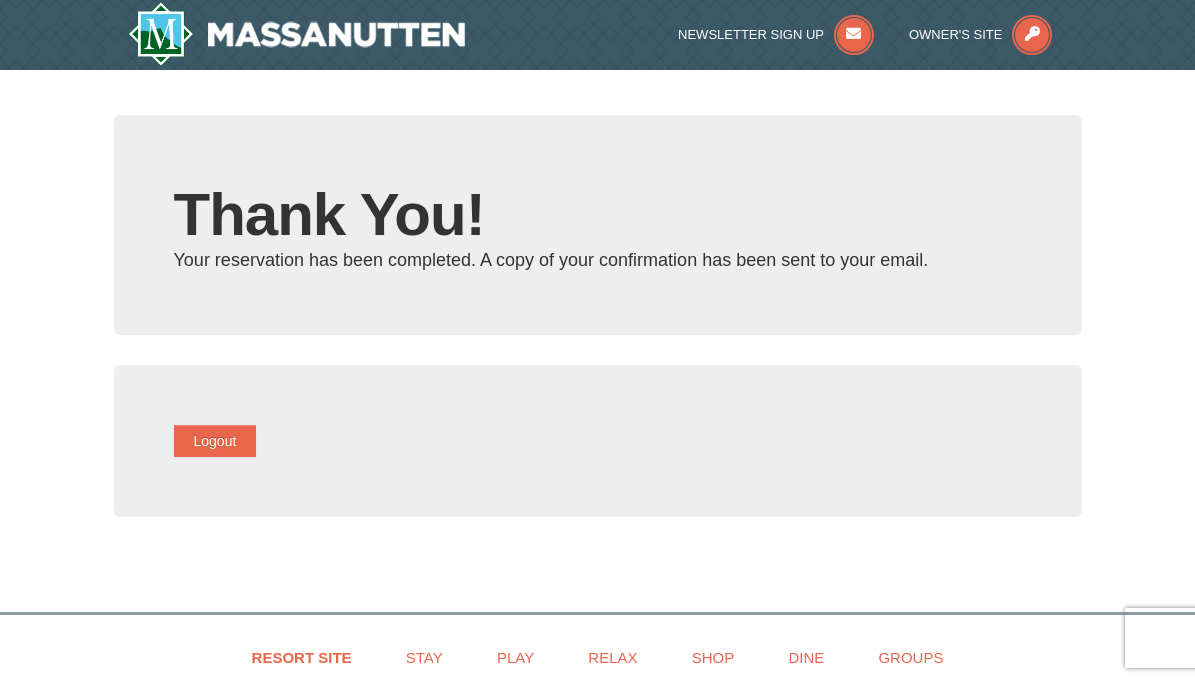 type on "[EMAIL]" 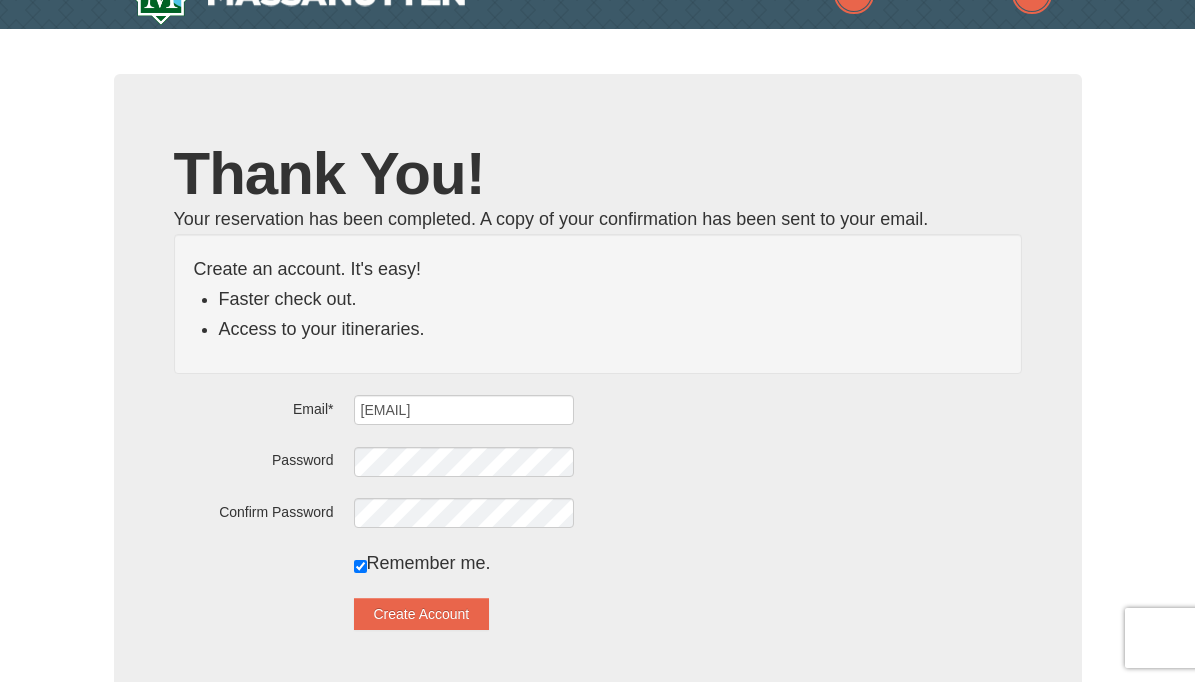 scroll, scrollTop: 34, scrollLeft: 0, axis: vertical 